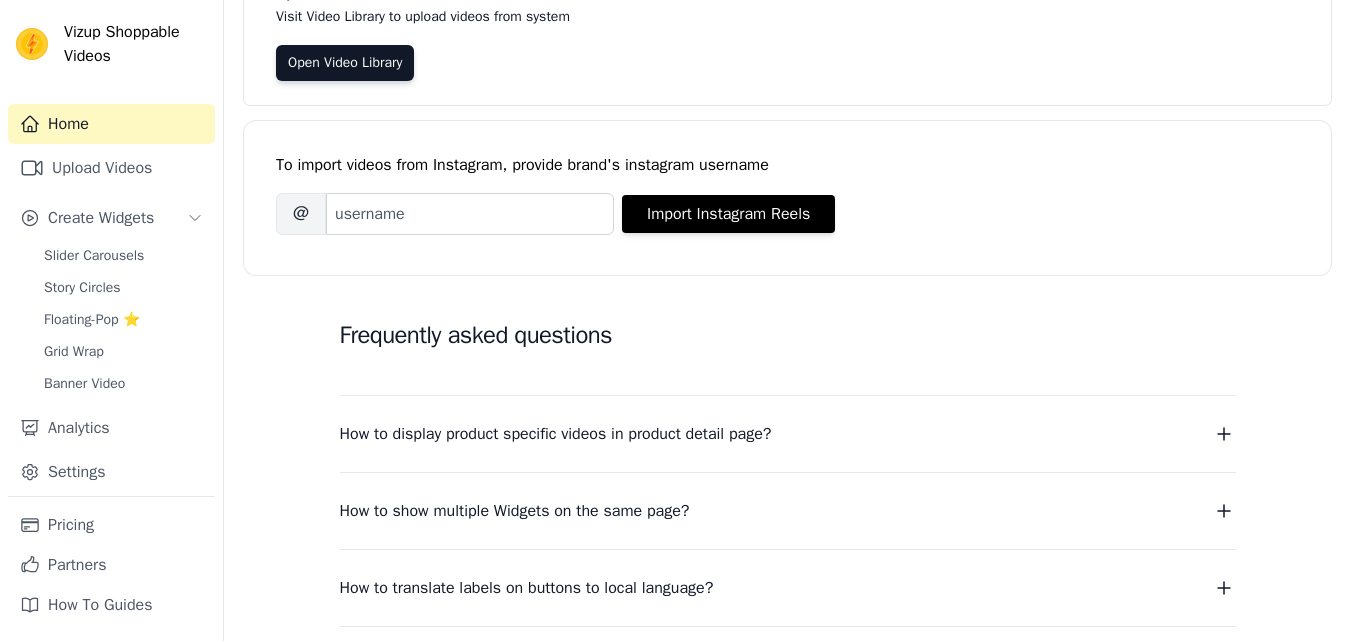 scroll, scrollTop: 0, scrollLeft: 0, axis: both 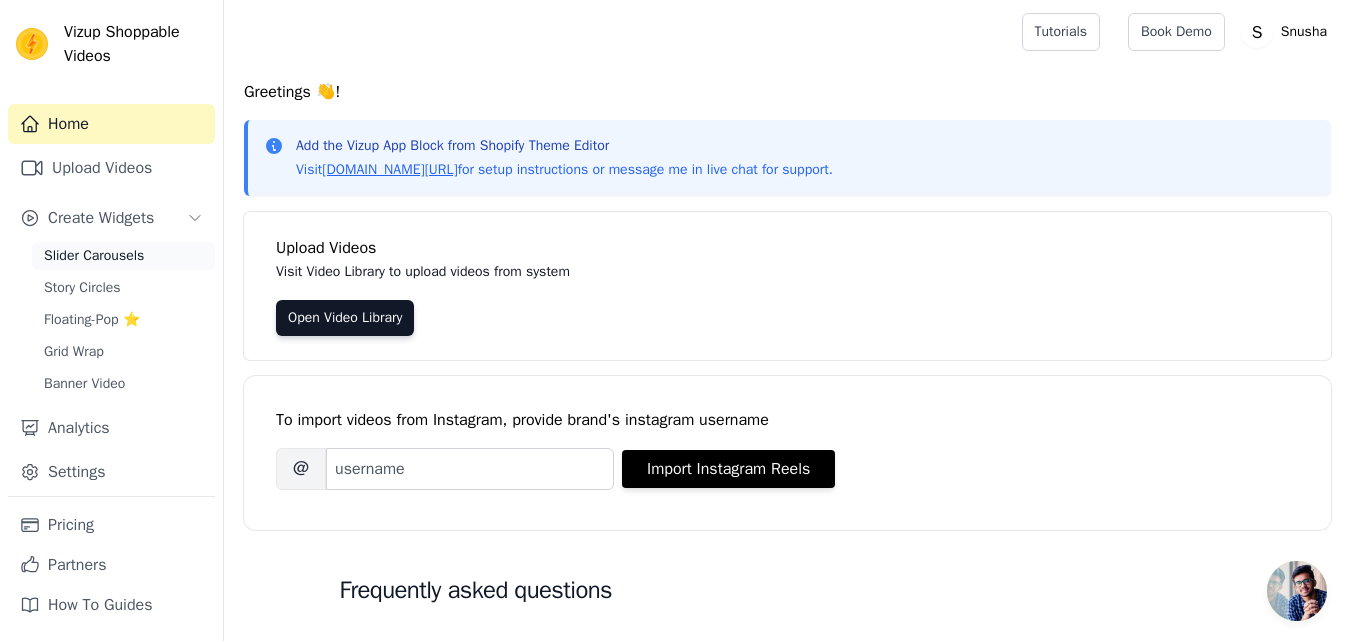 click on "Slider Carousels" at bounding box center [94, 256] 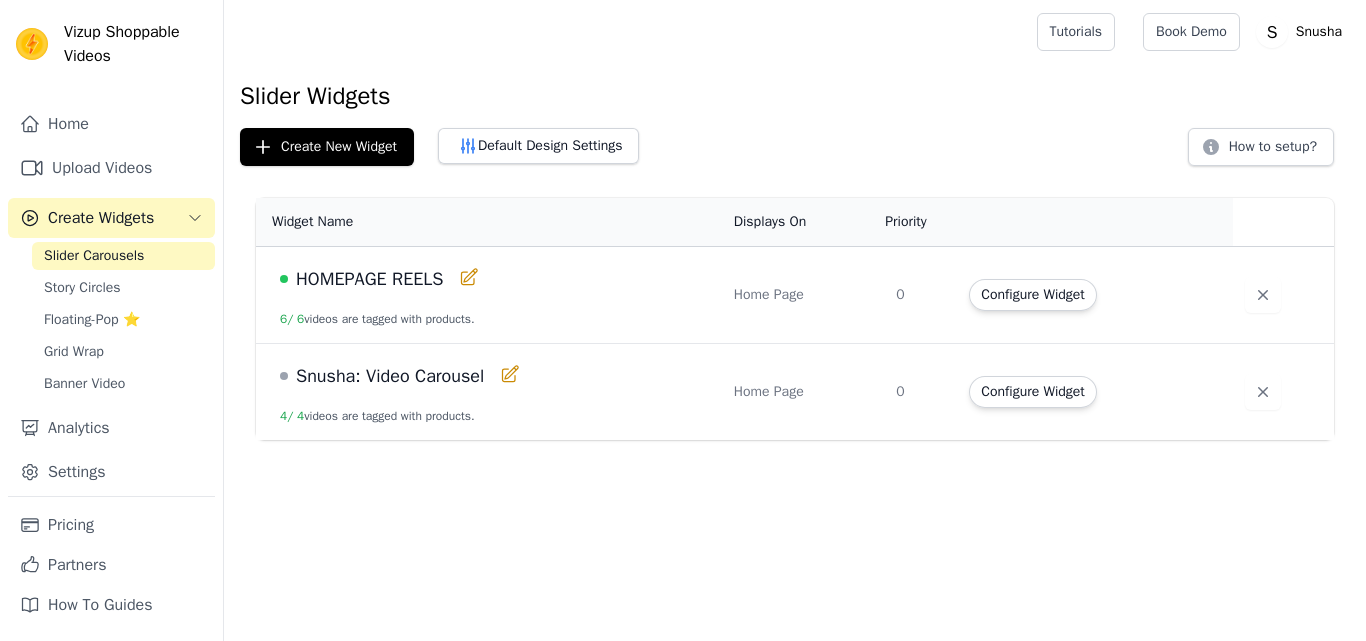 scroll, scrollTop: 0, scrollLeft: 0, axis: both 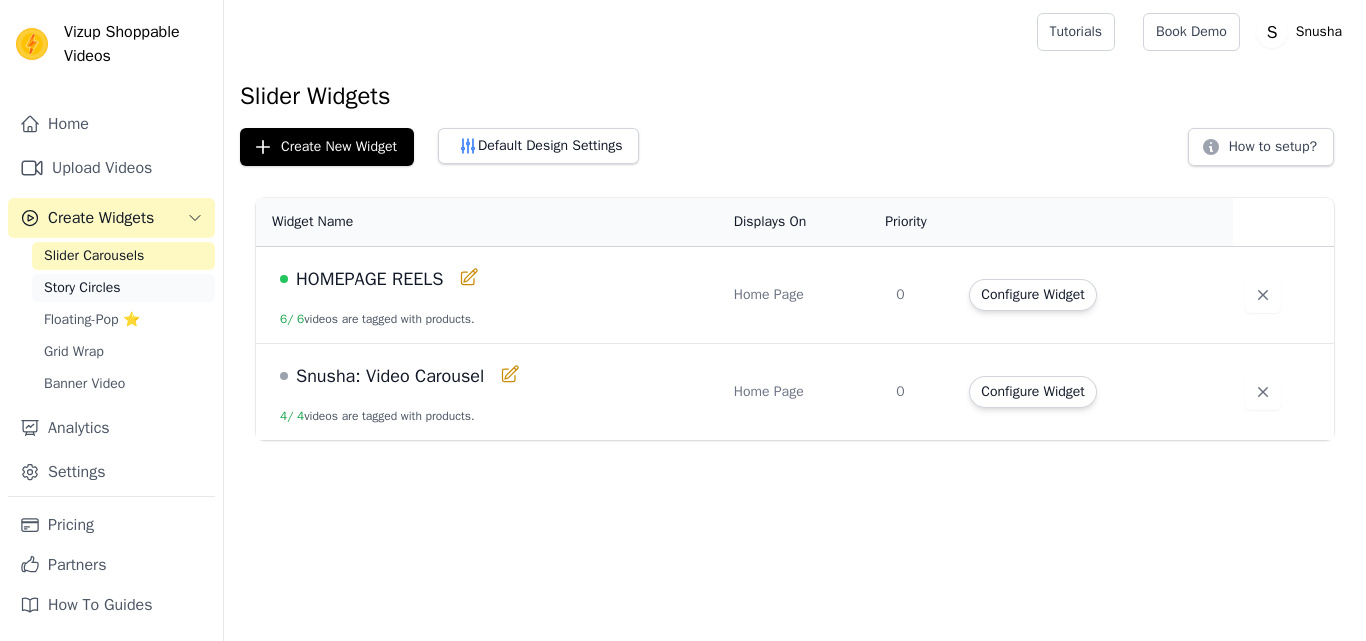 click on "Story Circles" at bounding box center (82, 288) 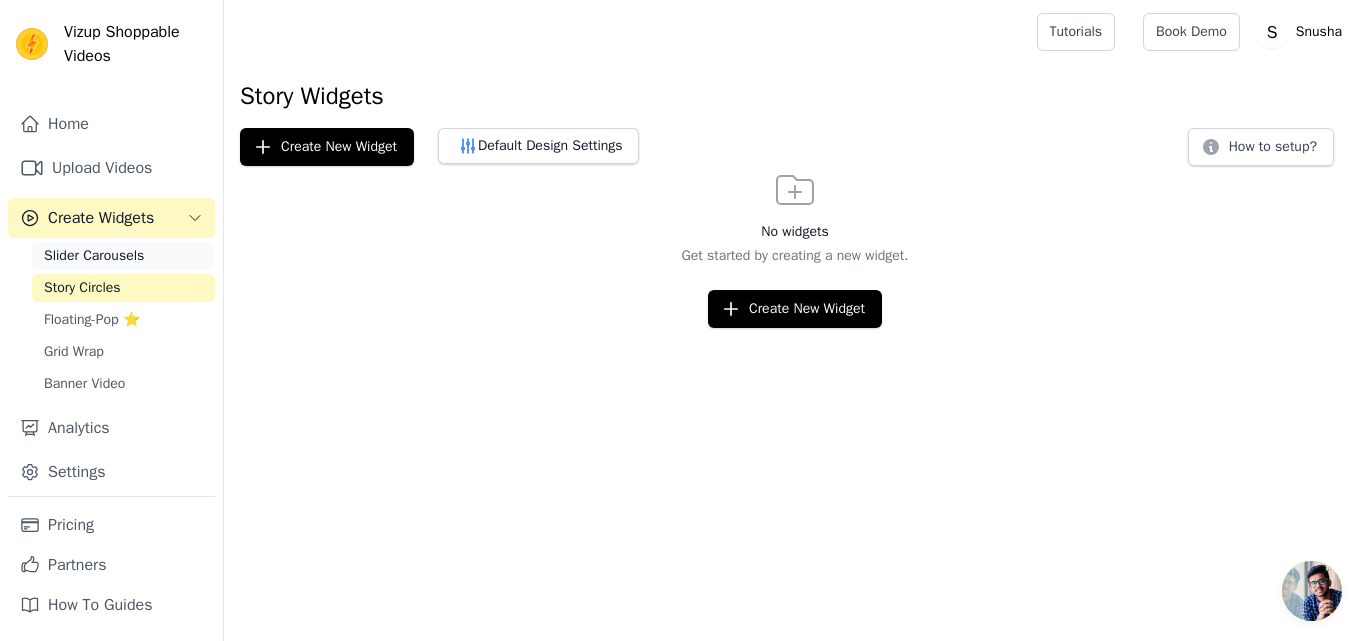 click on "Slider Carousels" at bounding box center [94, 256] 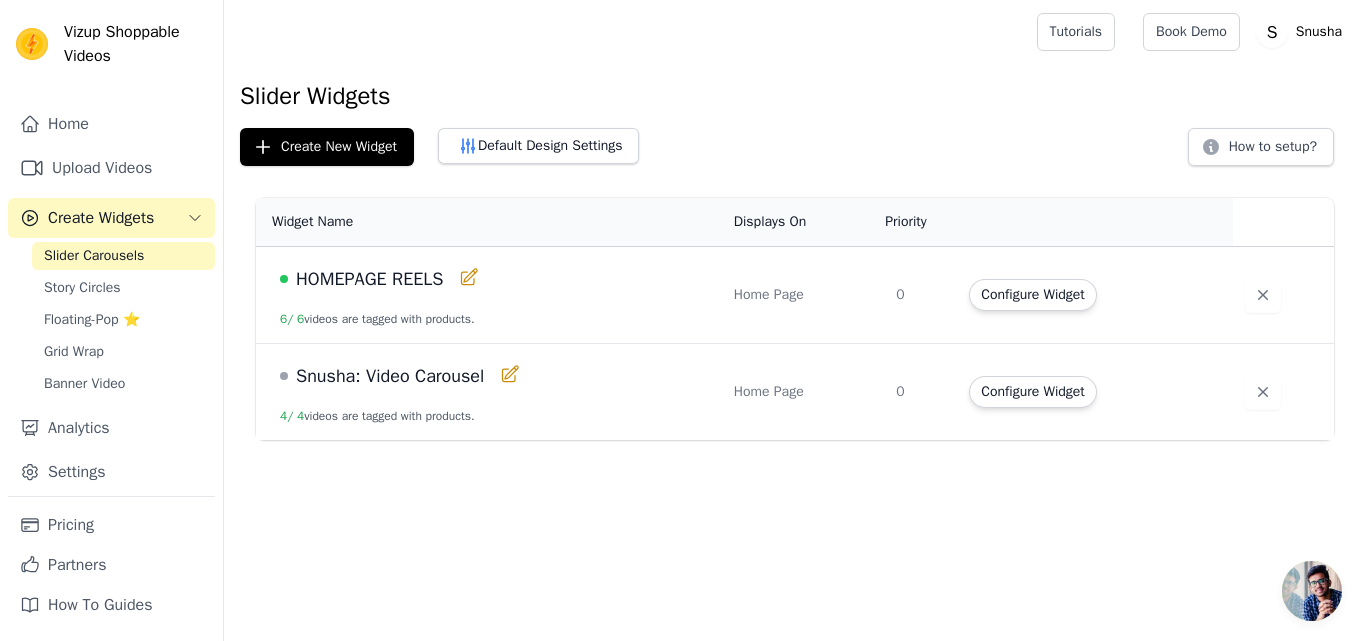 click on "HOMEPAGE REELS" at bounding box center [369, 279] 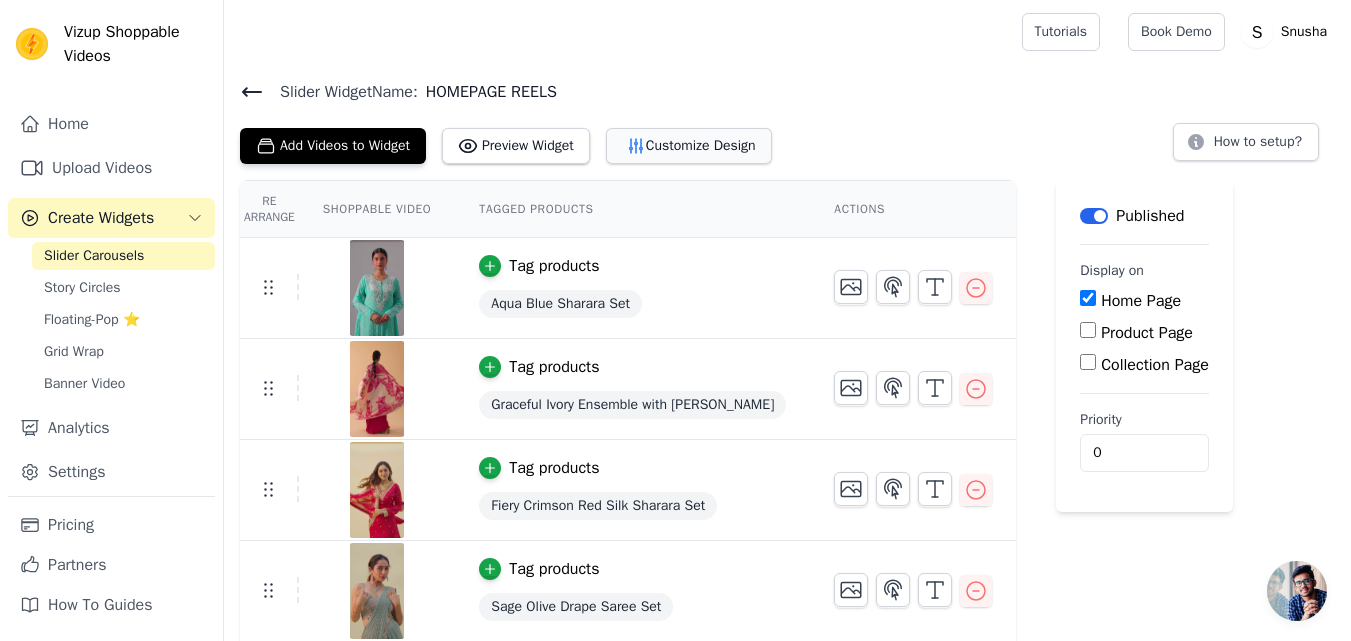drag, startPoint x: 712, startPoint y: 141, endPoint x: 716, endPoint y: 129, distance: 12.649111 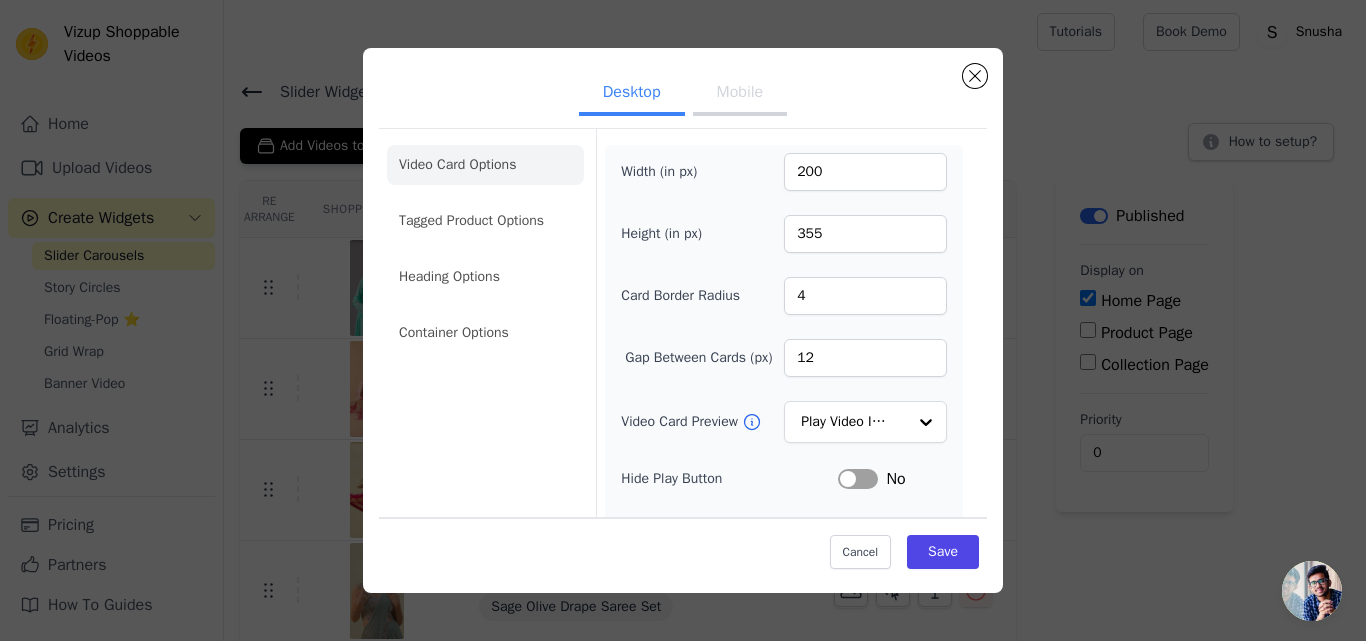 click on "Mobile" at bounding box center (740, 94) 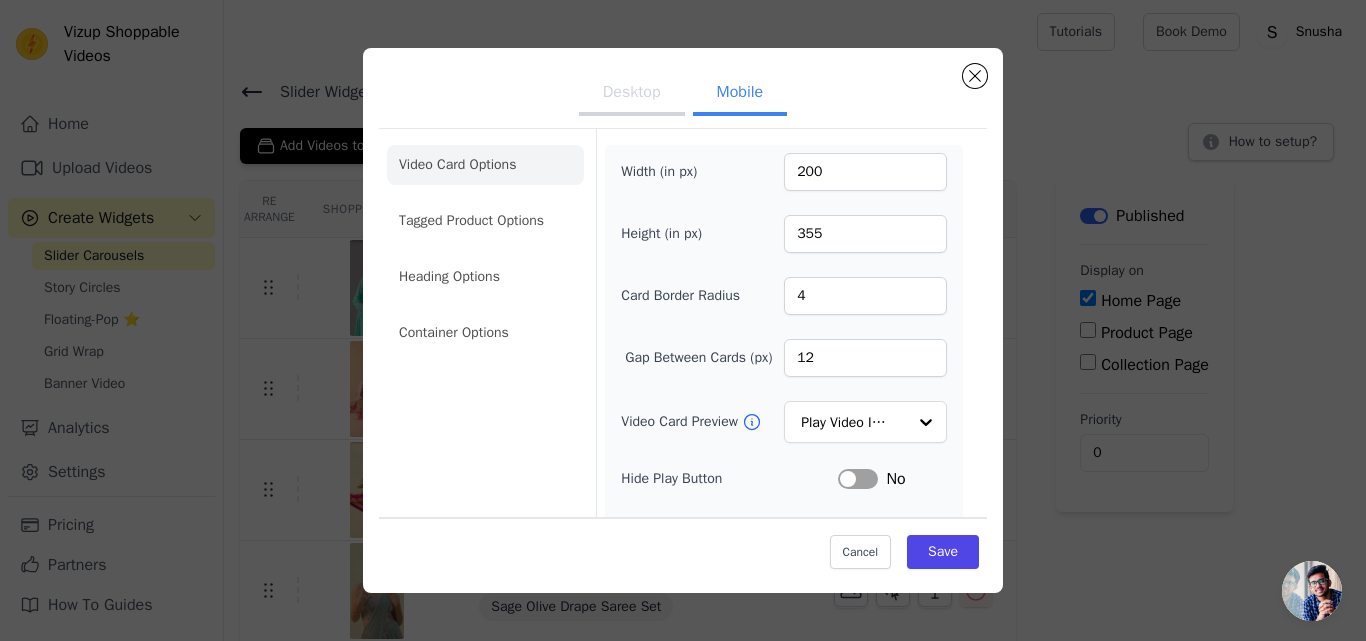 click on "Desktop Mobile   Video Card Options Tagged Product Options Heading Options Container Options   Width (in px)   200   Height (in px)   355   Card Border Radius   4   Gap Between Cards (px)   12   Video Card Preview           Play Video In Loop               Hide Play Button   Label     No   Hide Arrows   Label     No   Remove Video Card Shadow     Label     No   Auto Loop Slider     Label     No   Shopping Icon on Video Cards   Label     No   Add to Cart on Video Cards     Label     No   Enable 3 Video Cards View   Label     Yes   Cancel     Save" at bounding box center (683, 320) 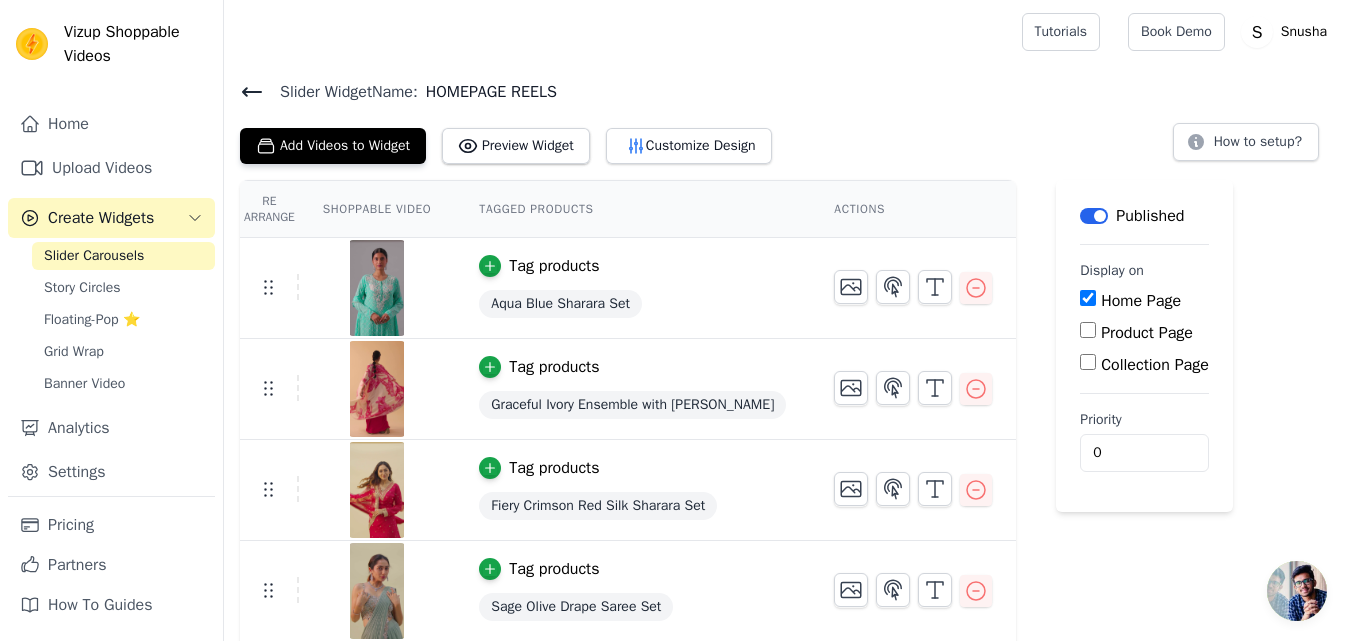 click 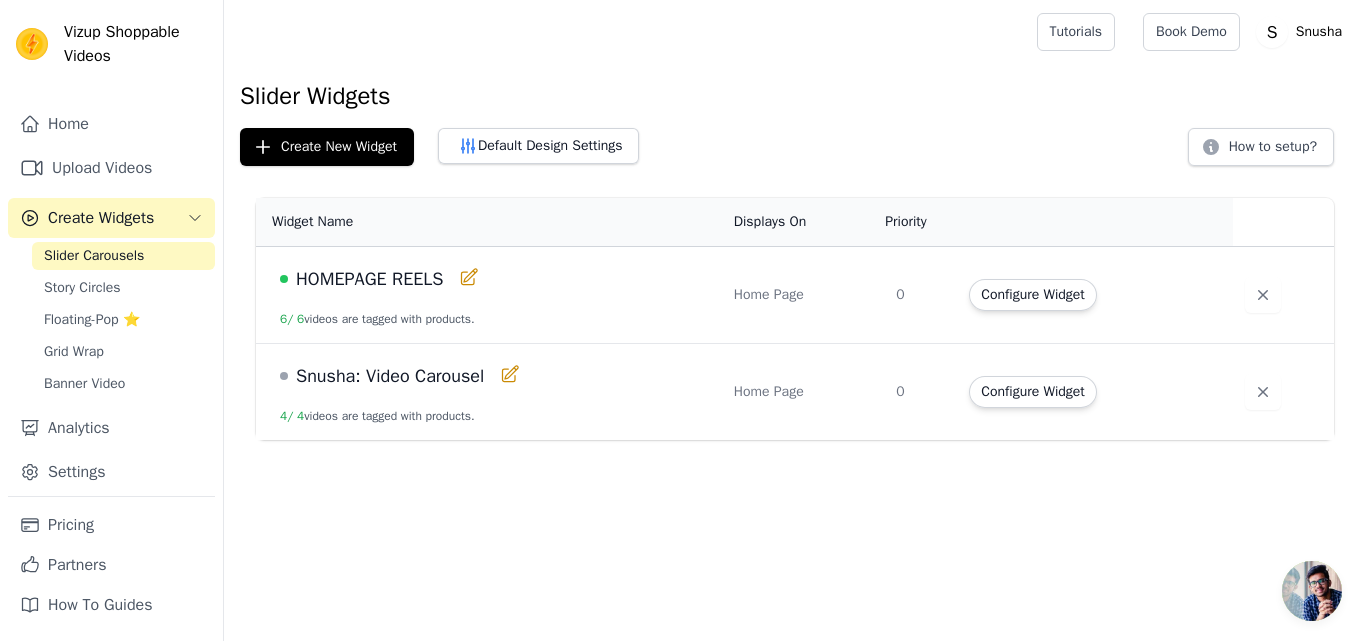 click on "Snusha: Video Carousel" at bounding box center (390, 376) 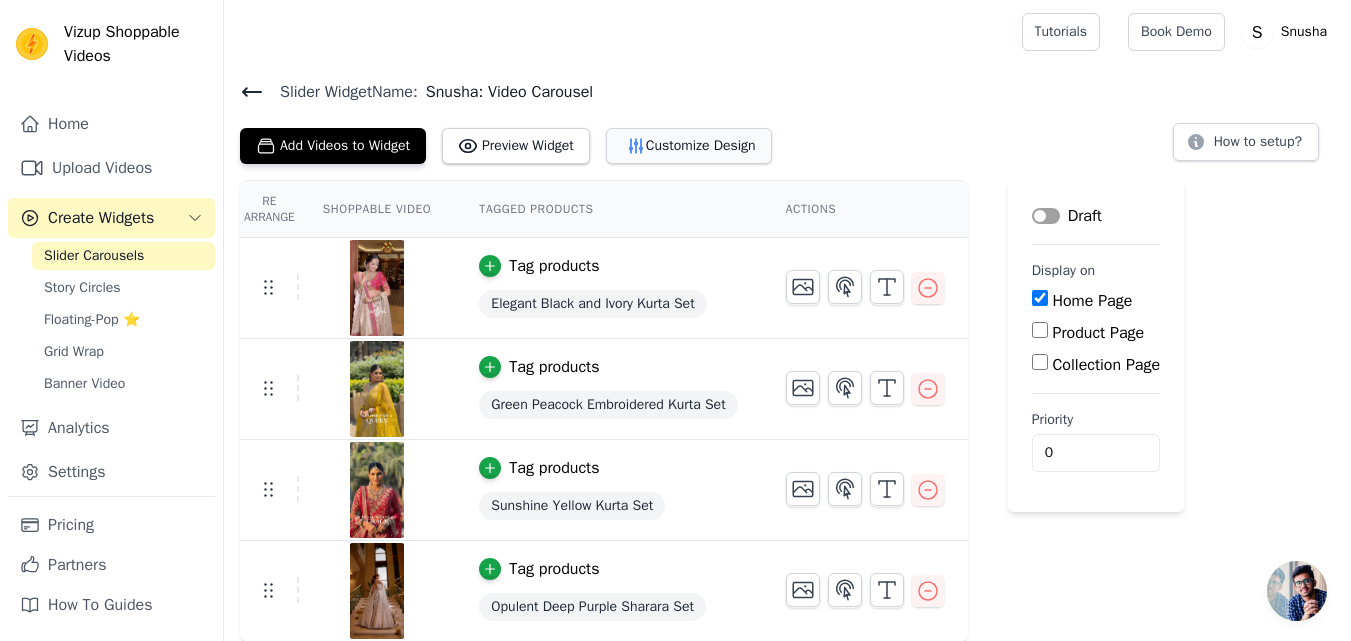 click on "Customize Design" at bounding box center (689, 146) 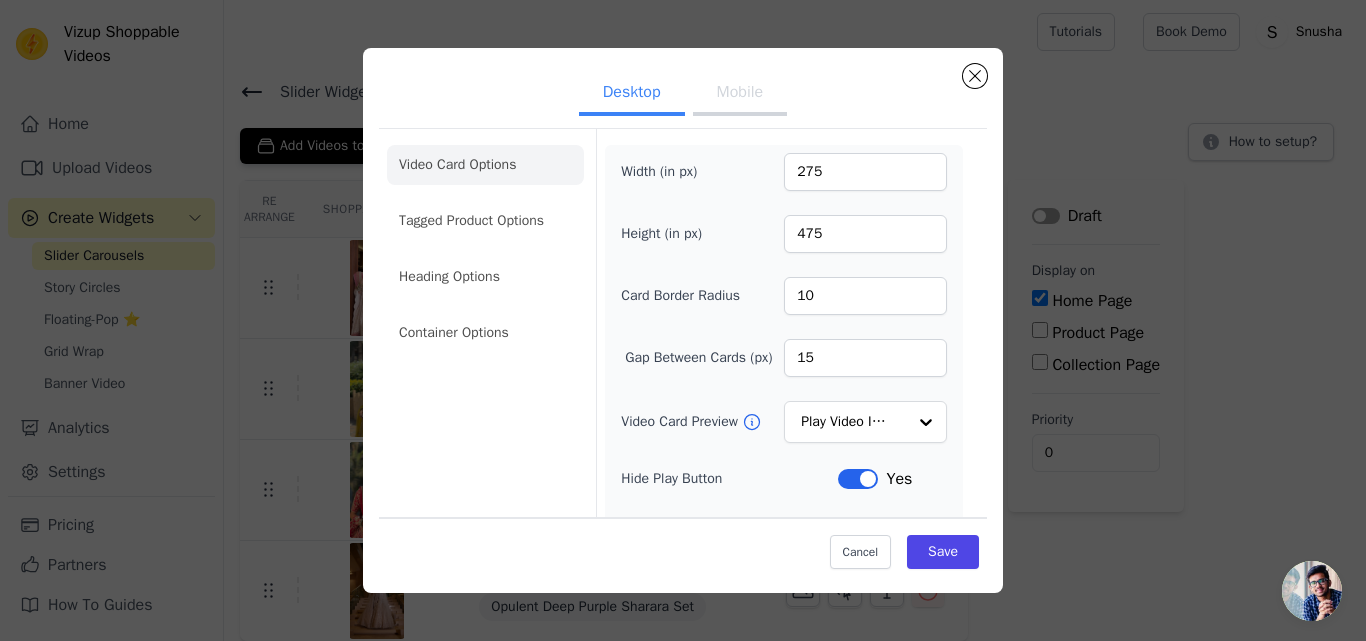 click on "Mobile" at bounding box center [740, 94] 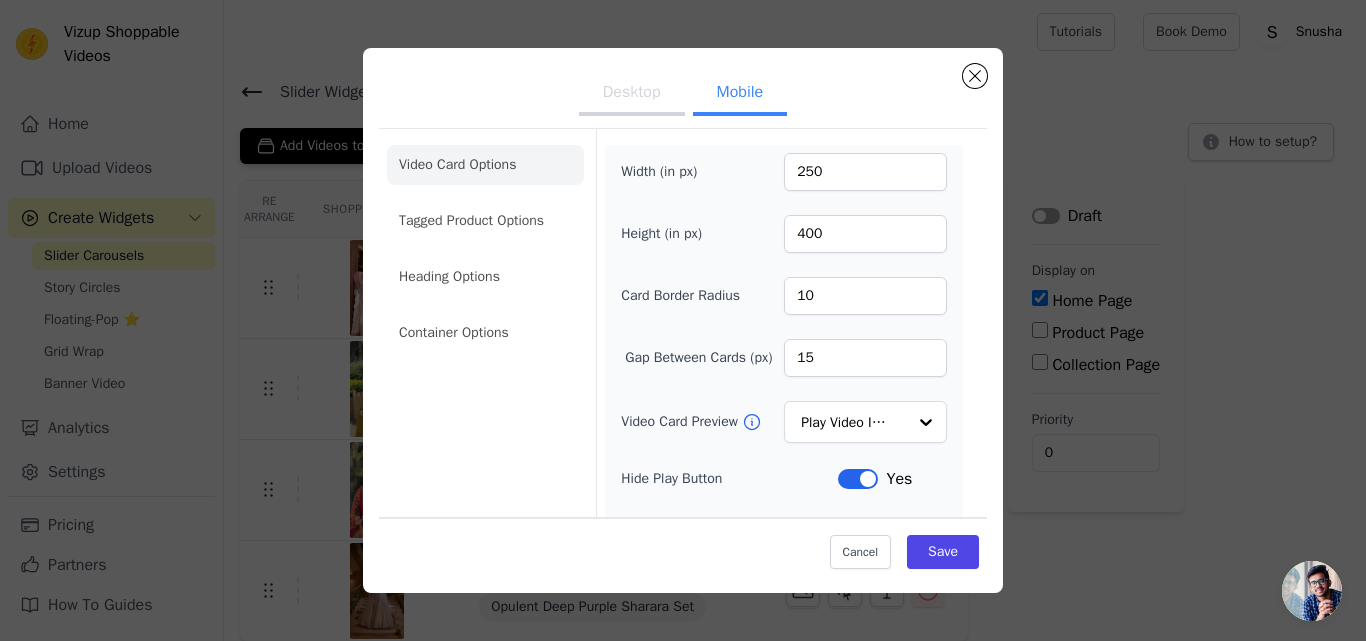 click on "Desktop" at bounding box center [632, 94] 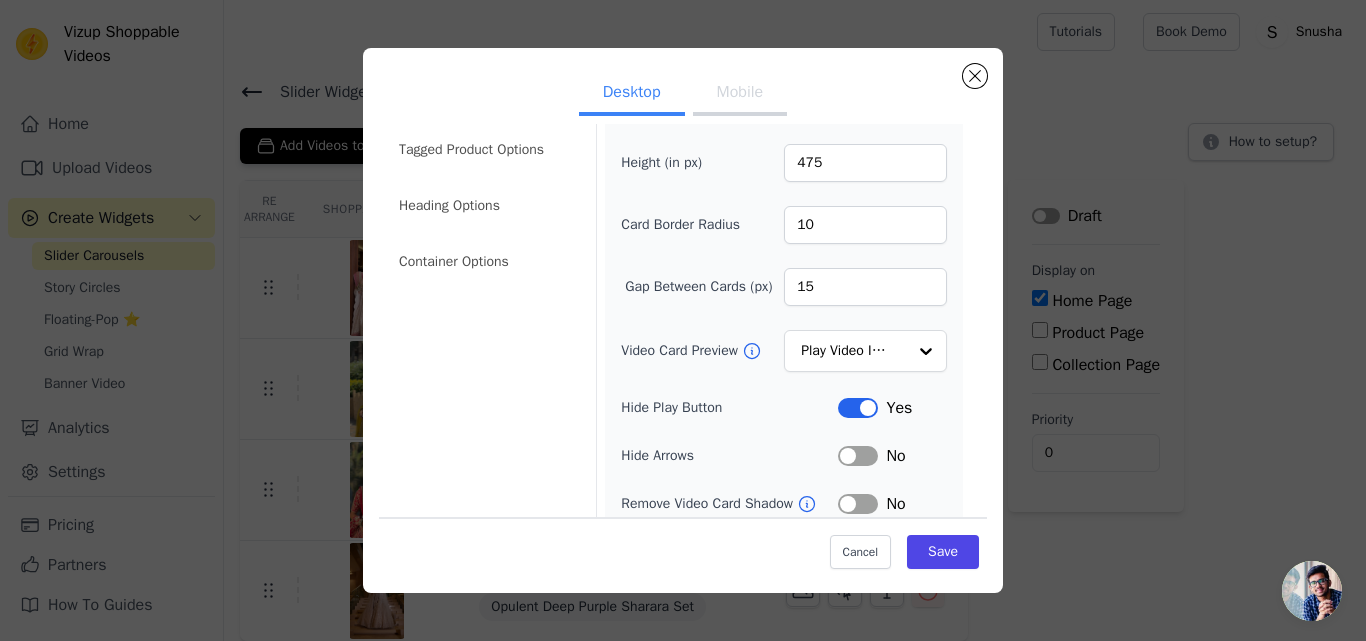 scroll, scrollTop: 0, scrollLeft: 0, axis: both 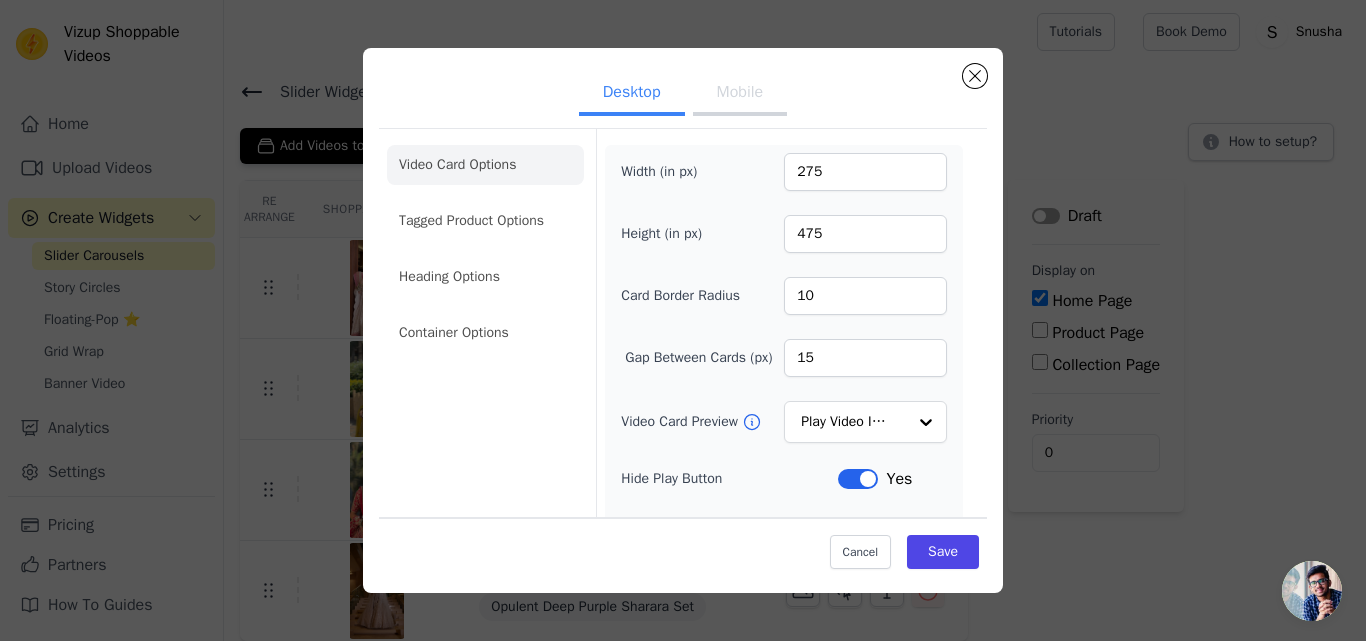 click on "Desktop Mobile   Video Card Options Tagged Product Options Heading Options Container Options   Width (in px)   275   Height (in px)   475   Card Border Radius   10   Gap Between Cards (px)   15   Video Card Preview           Play Video In Loop               Hide Play Button   Label     Yes   Hide Arrows   Label     No   Remove Video Card Shadow     Label     No   Auto Loop Slider     Label     Yes   Shopping Icon on Video Cards   Label     Yes   Add to Cart on Video Cards     Label     Yes   Cancel     Save" at bounding box center (683, 320) 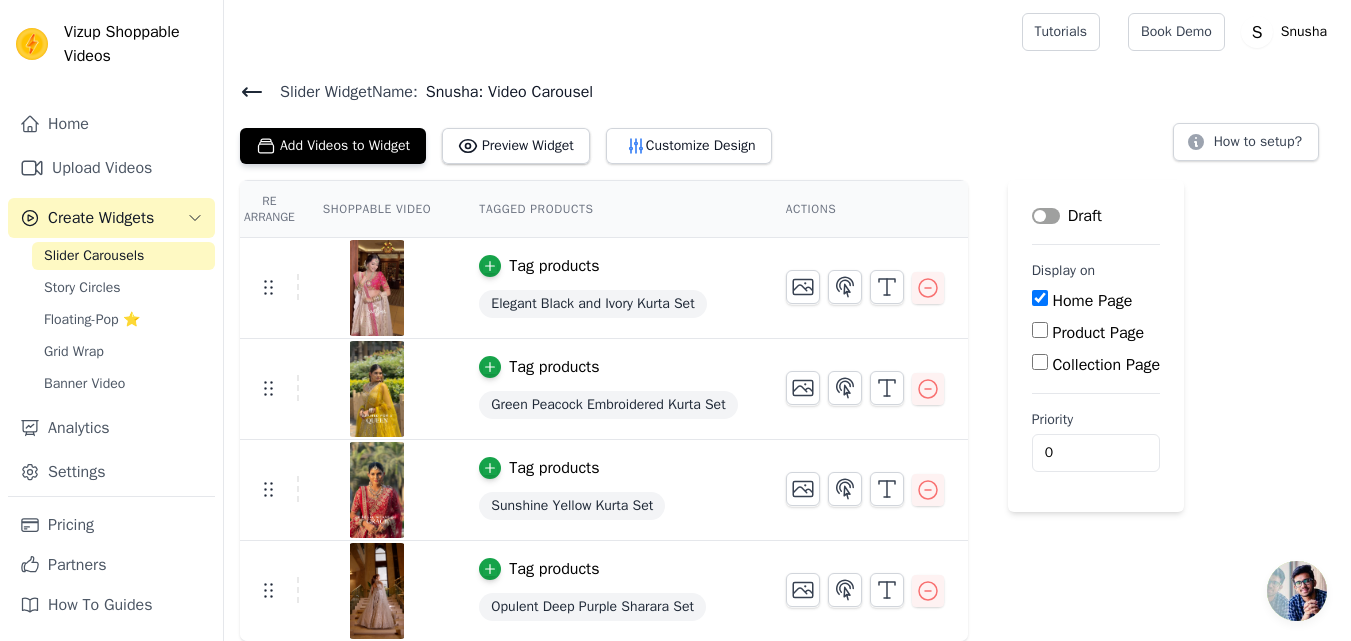 click on "Slider Widget  Name:   Snusha: Video Carousel
Add Videos to Widget
Preview Widget       Customize Design
How to setup?" at bounding box center (787, 122) 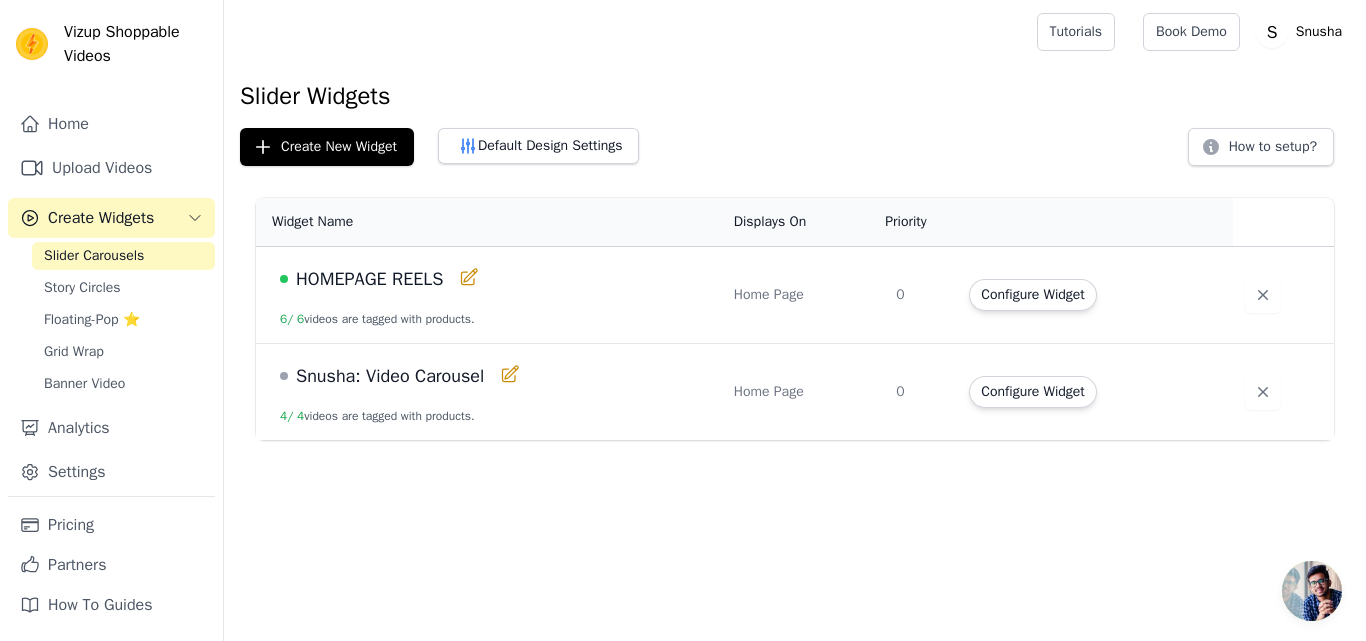 click on "HOMEPAGE REELS" at bounding box center (495, 279) 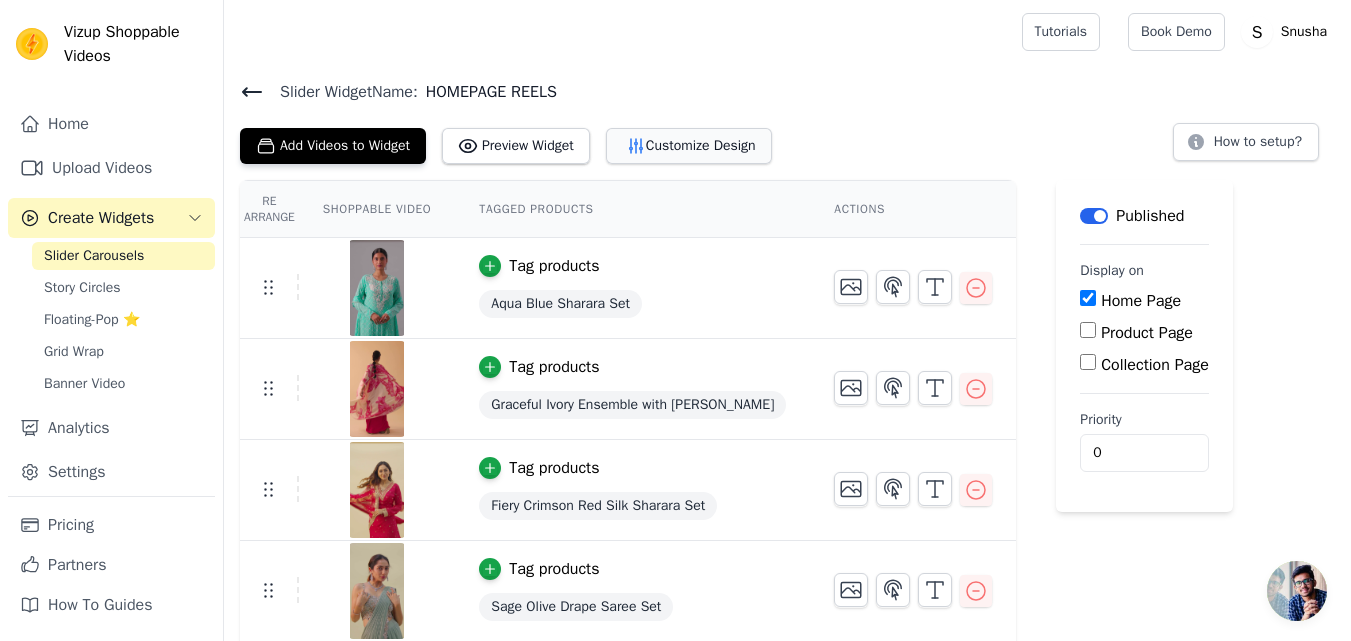 click on "Customize Design" at bounding box center [689, 146] 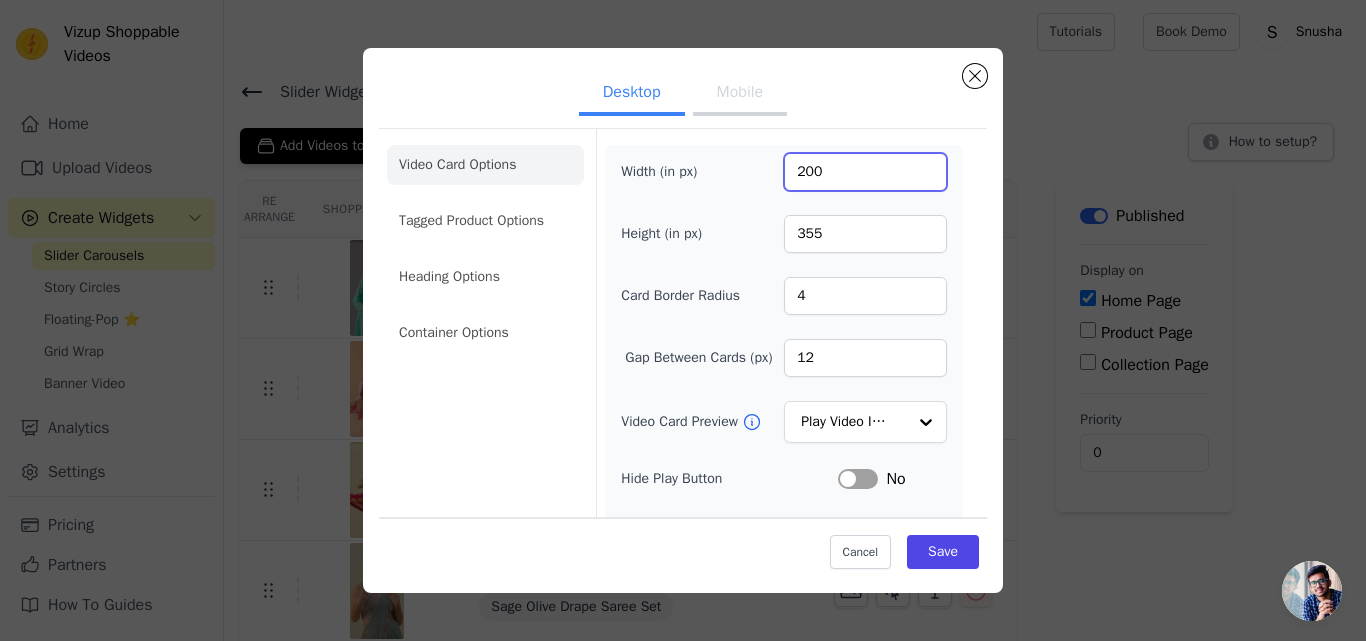 click on "200" at bounding box center (865, 172) 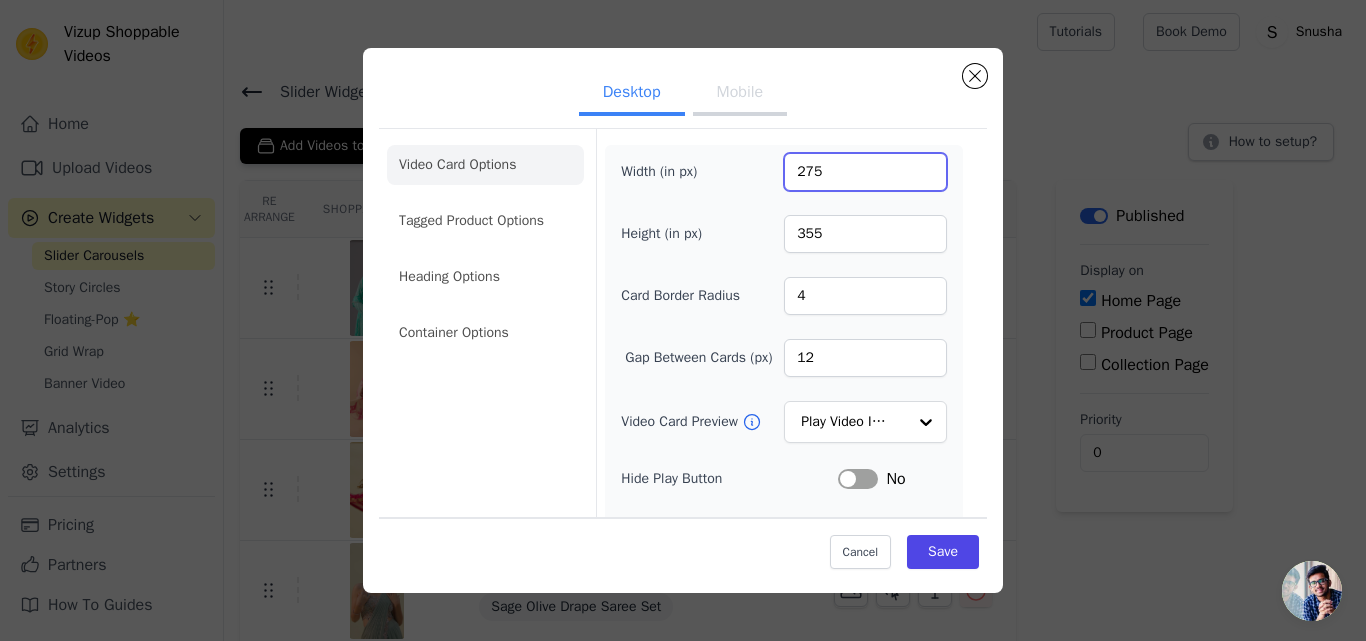 type on "275" 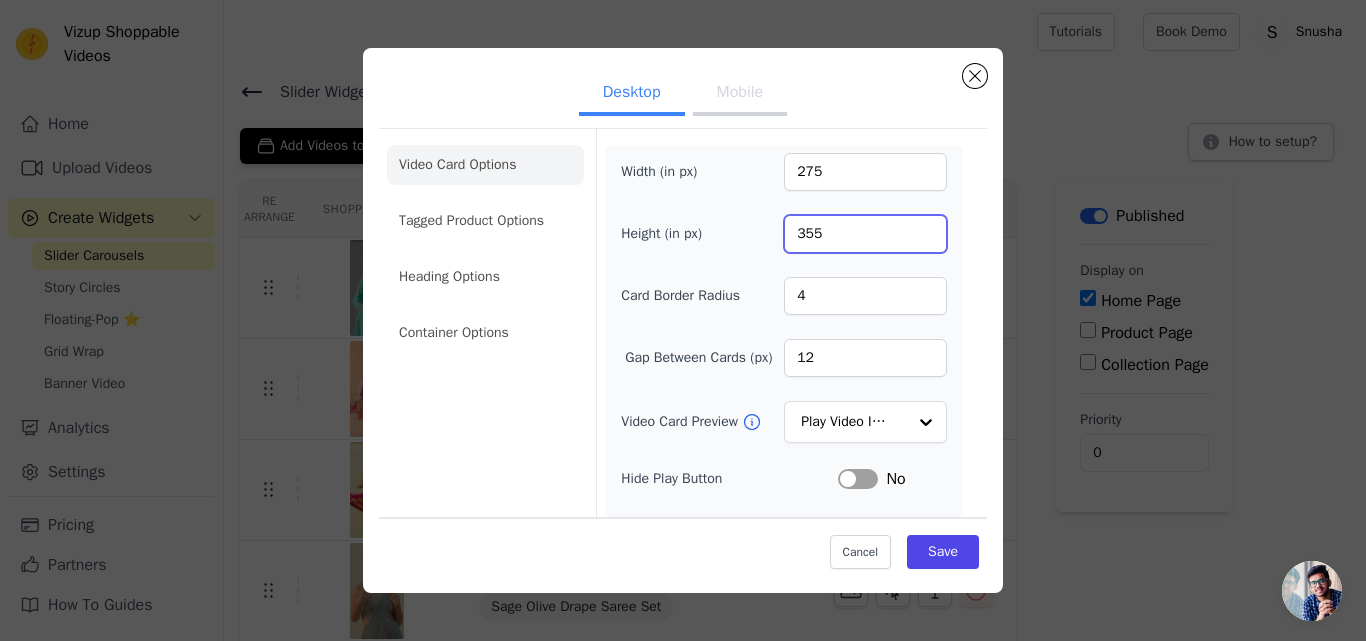 click on "355" at bounding box center [865, 234] 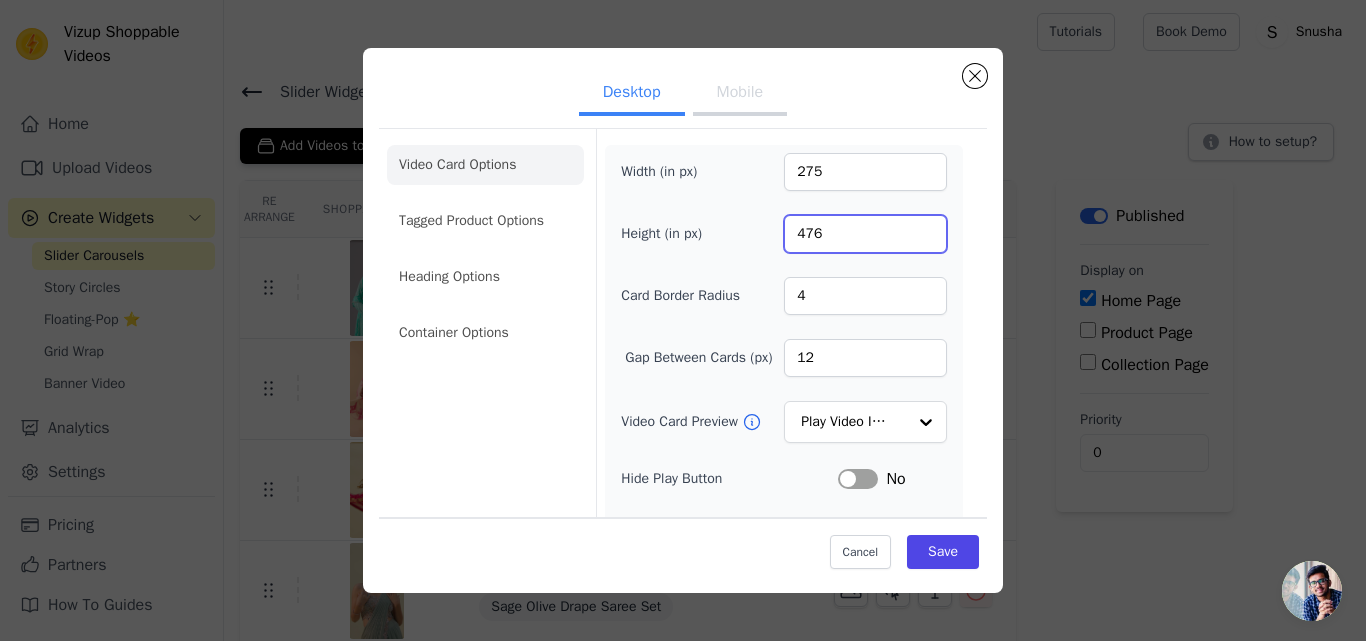 type on "475" 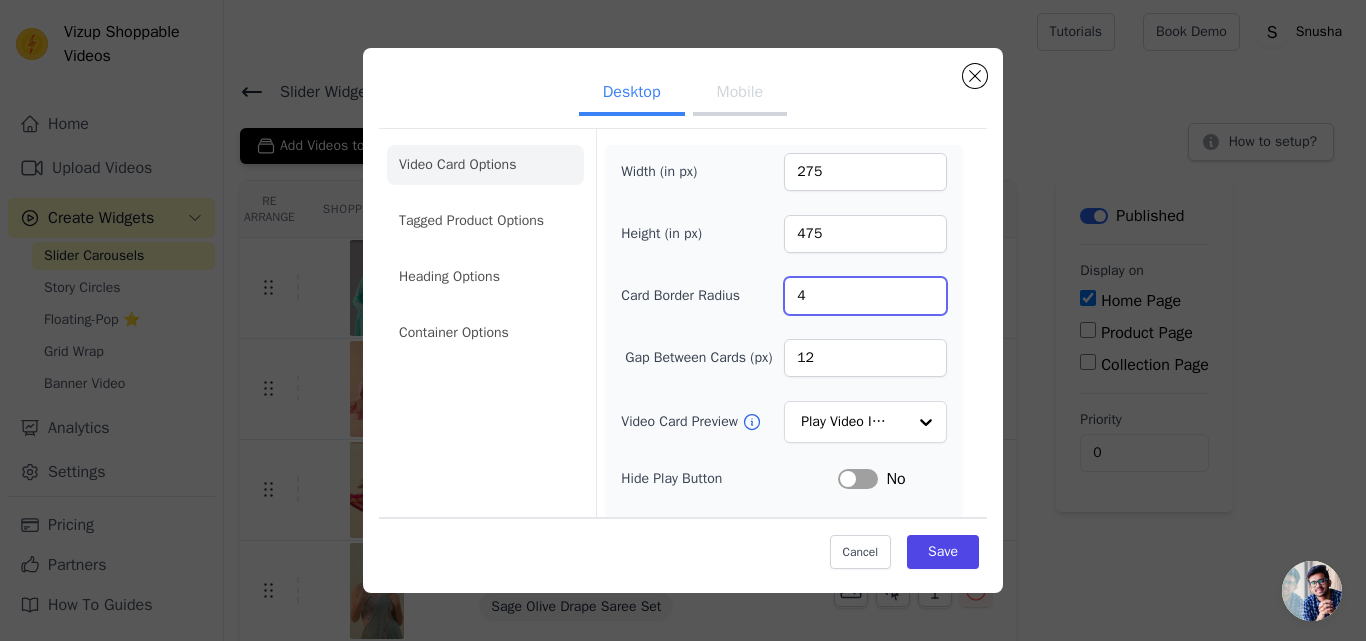click on "4" at bounding box center (865, 296) 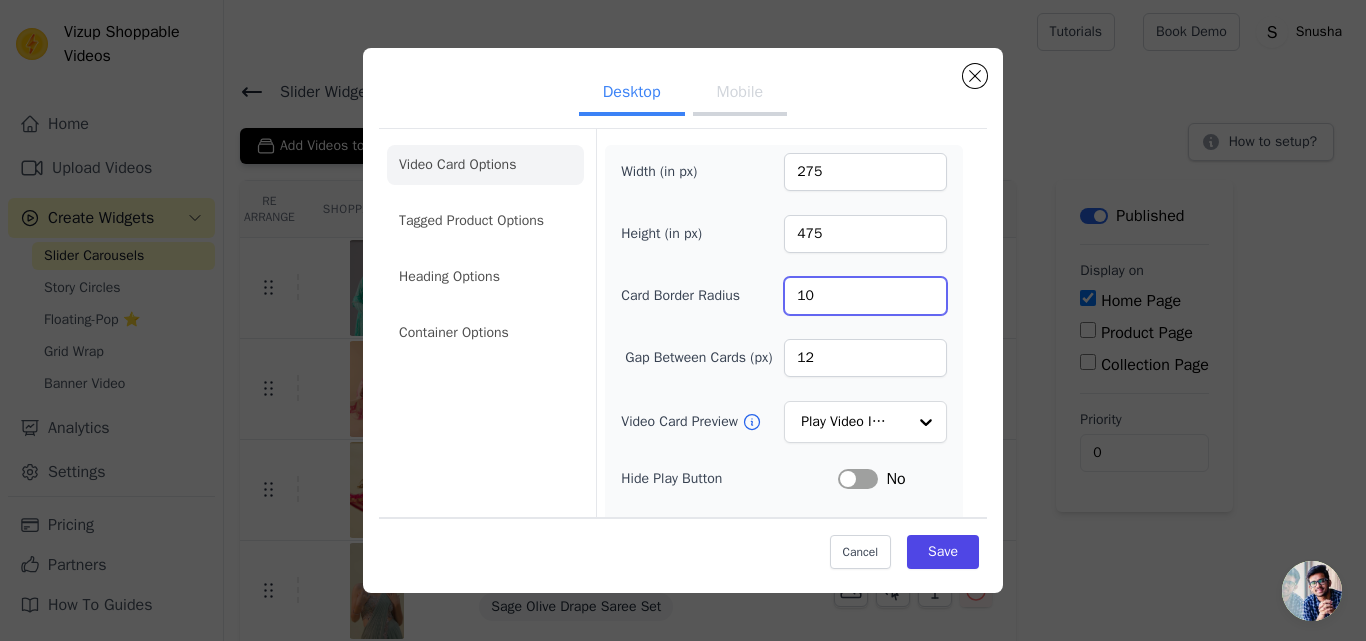 type on "10" 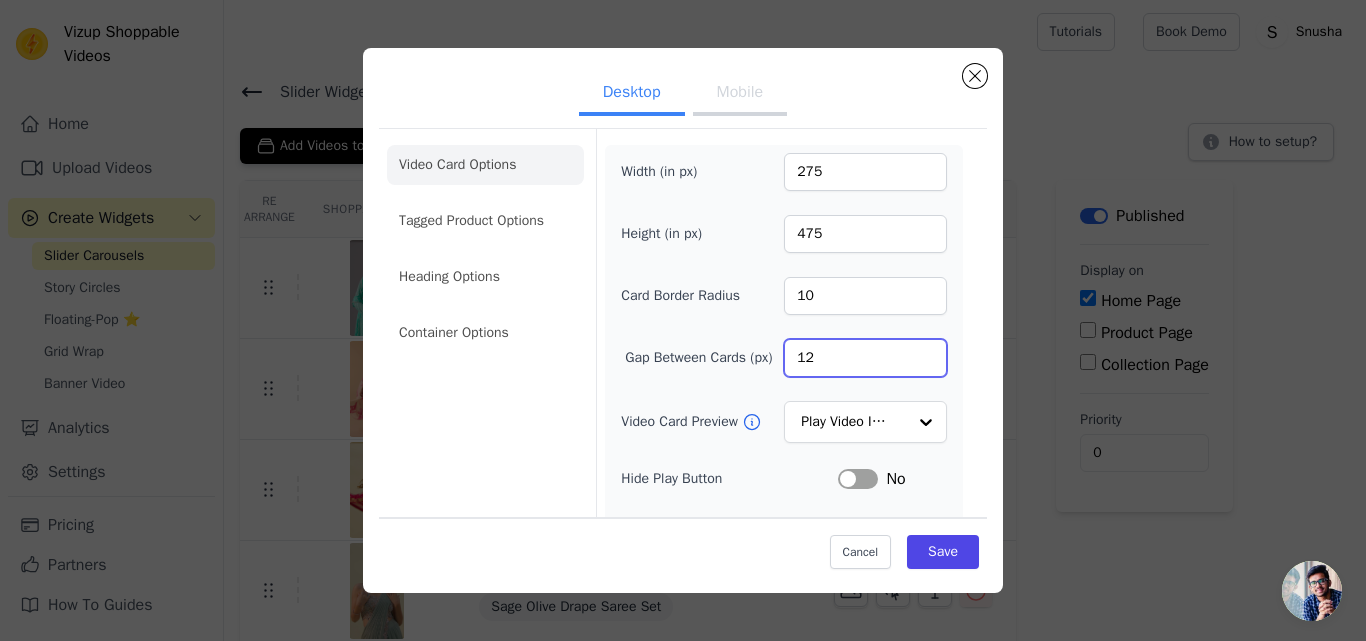 click on "12" at bounding box center [865, 358] 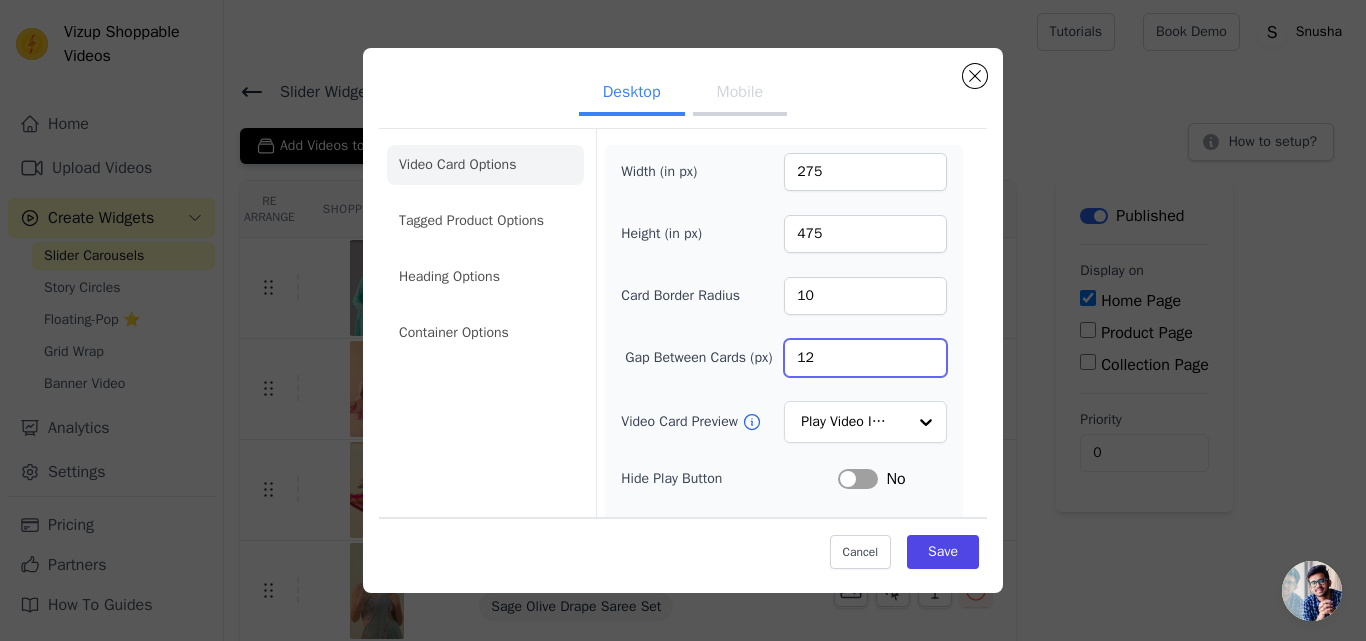 type on "1" 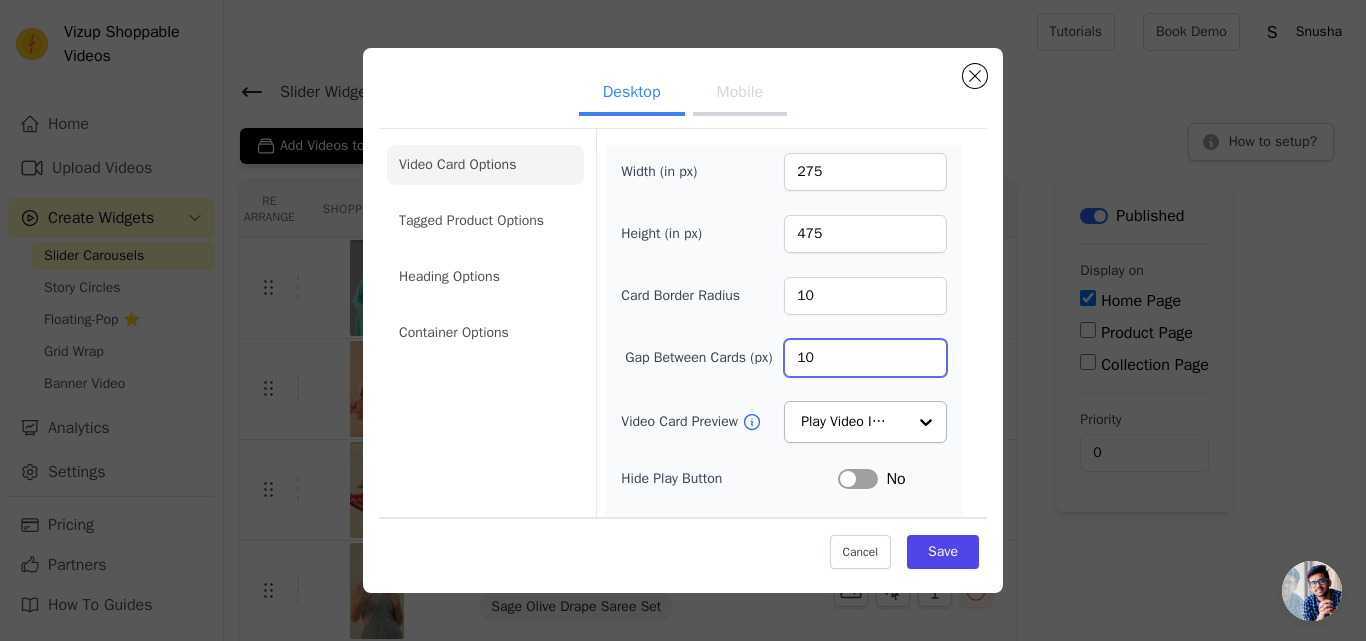 type on "10" 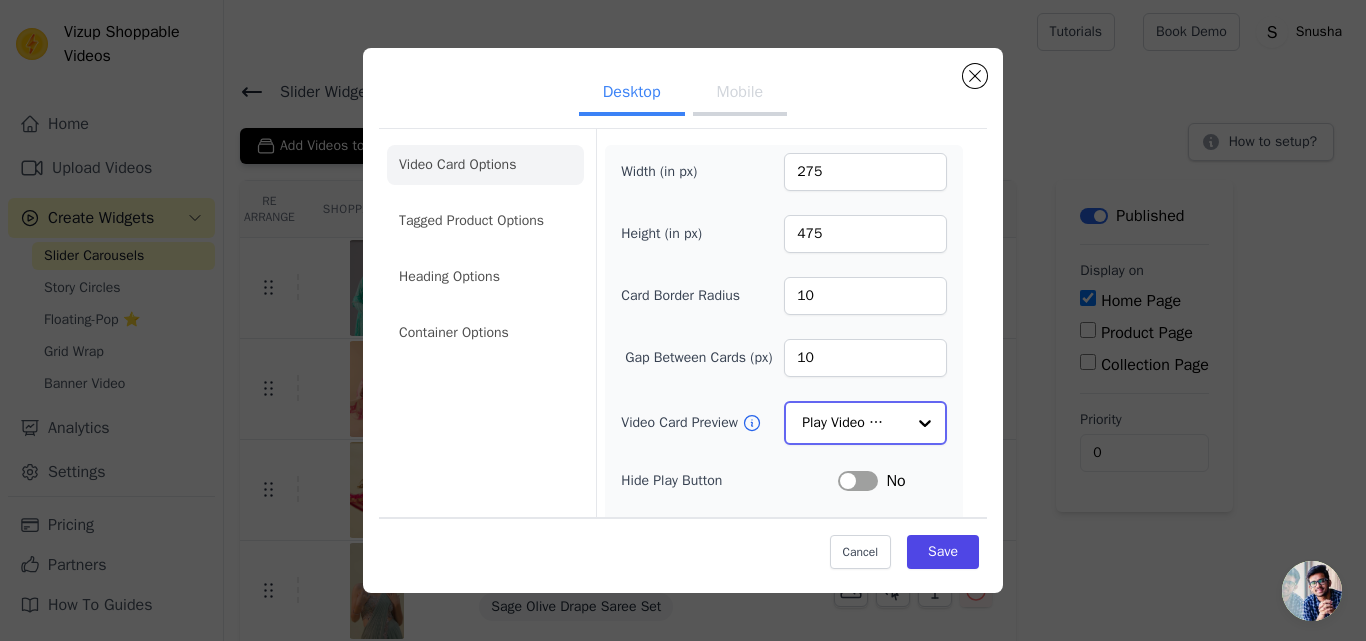click on "Play Video In Loop" at bounding box center [865, 423] 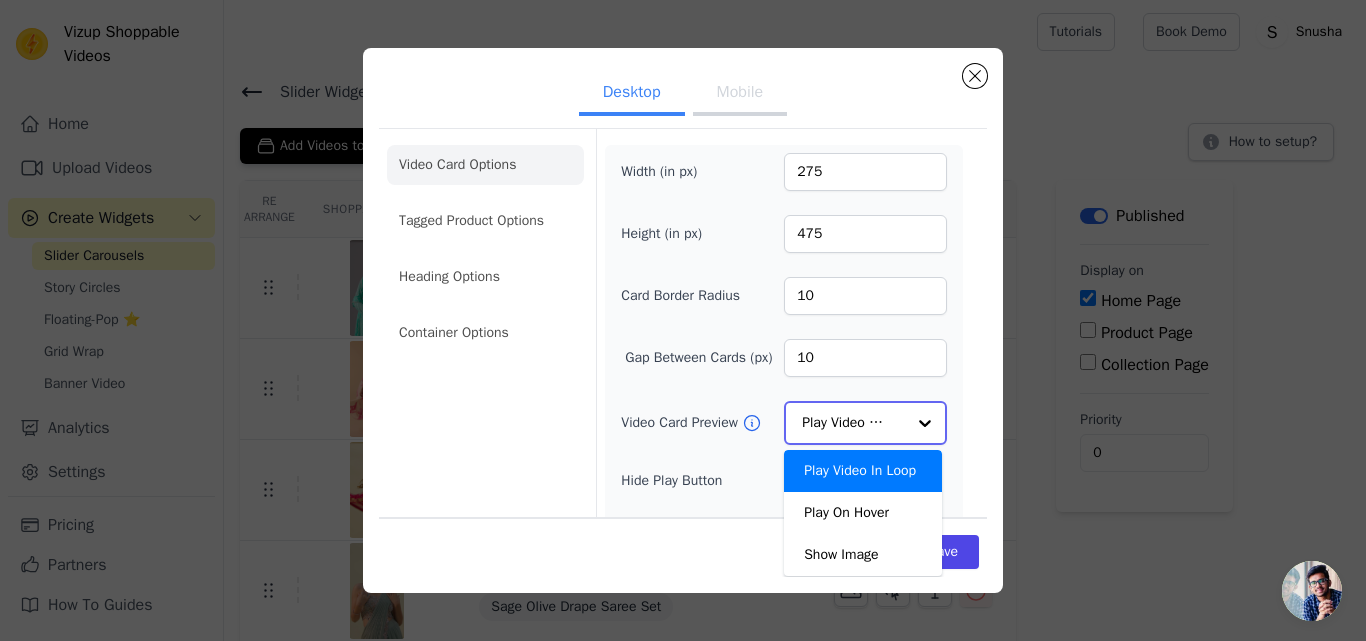 click on "Video Card Preview" 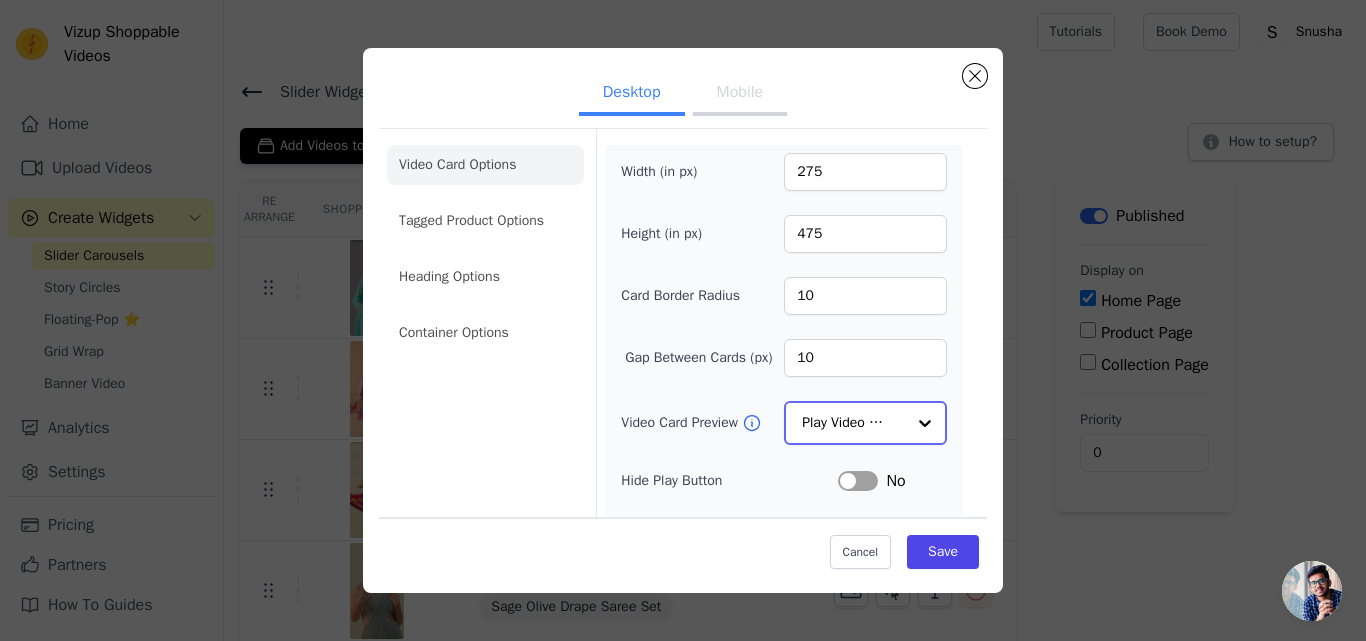 click on "Video Card Preview" 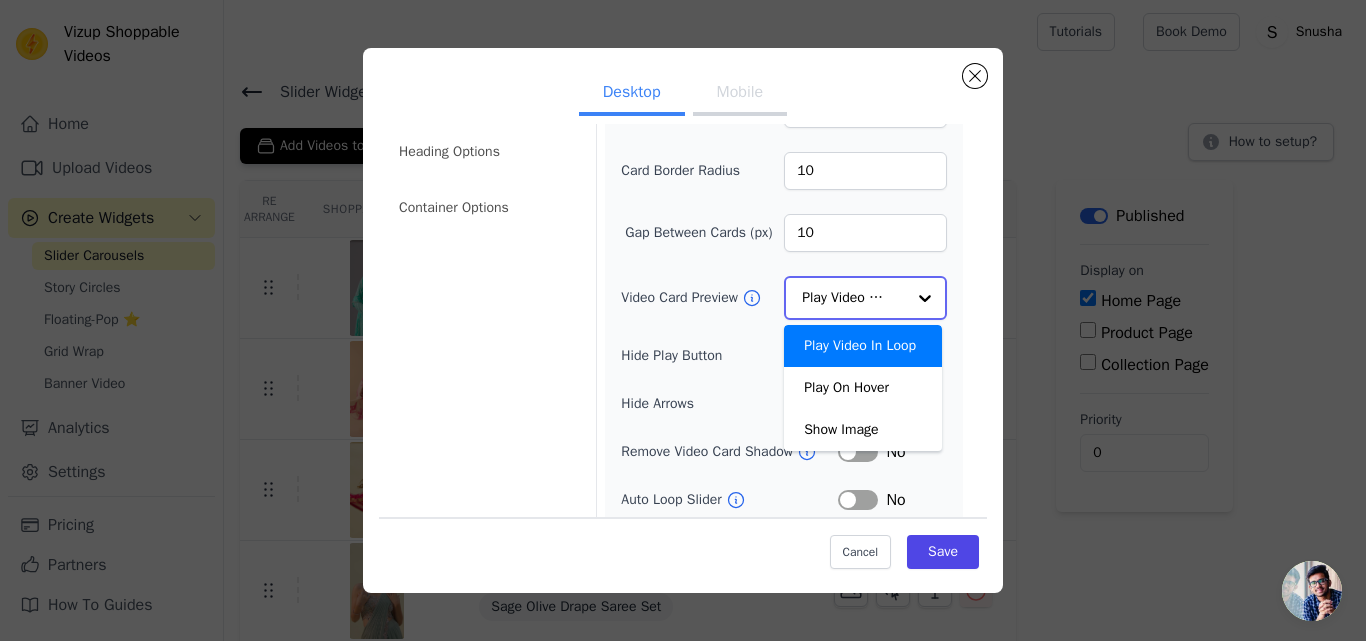 scroll, scrollTop: 146, scrollLeft: 0, axis: vertical 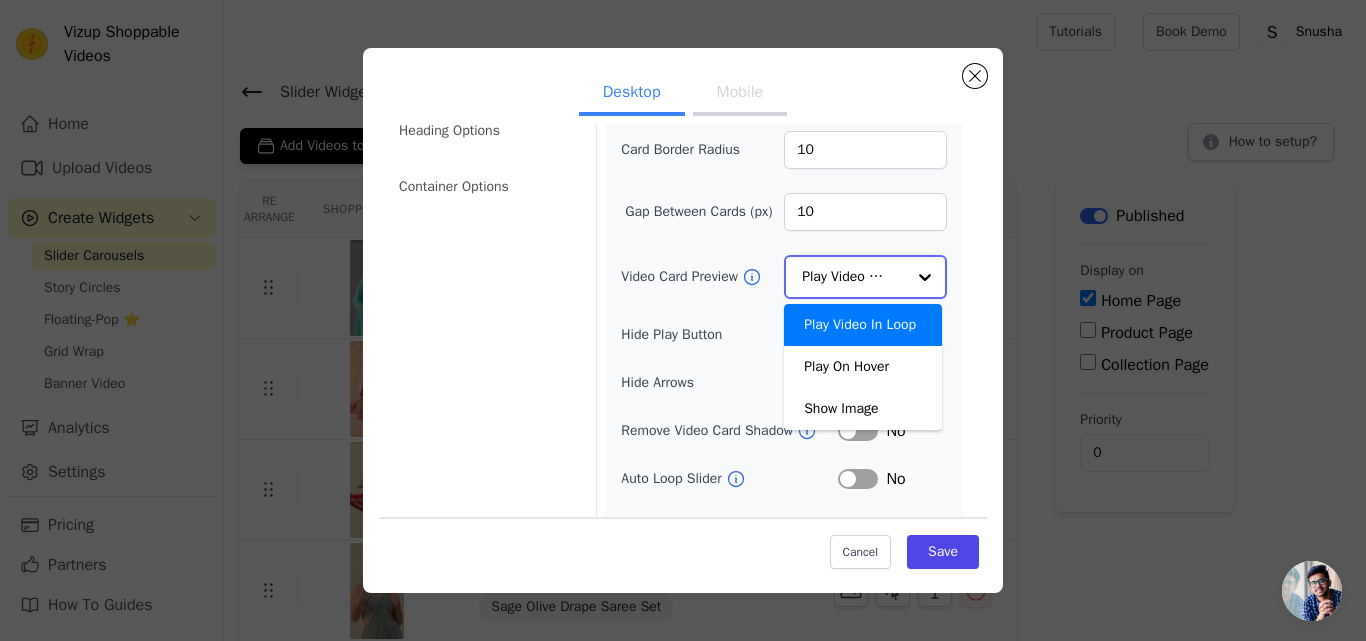 click on "Play Video In Loop" at bounding box center [863, 325] 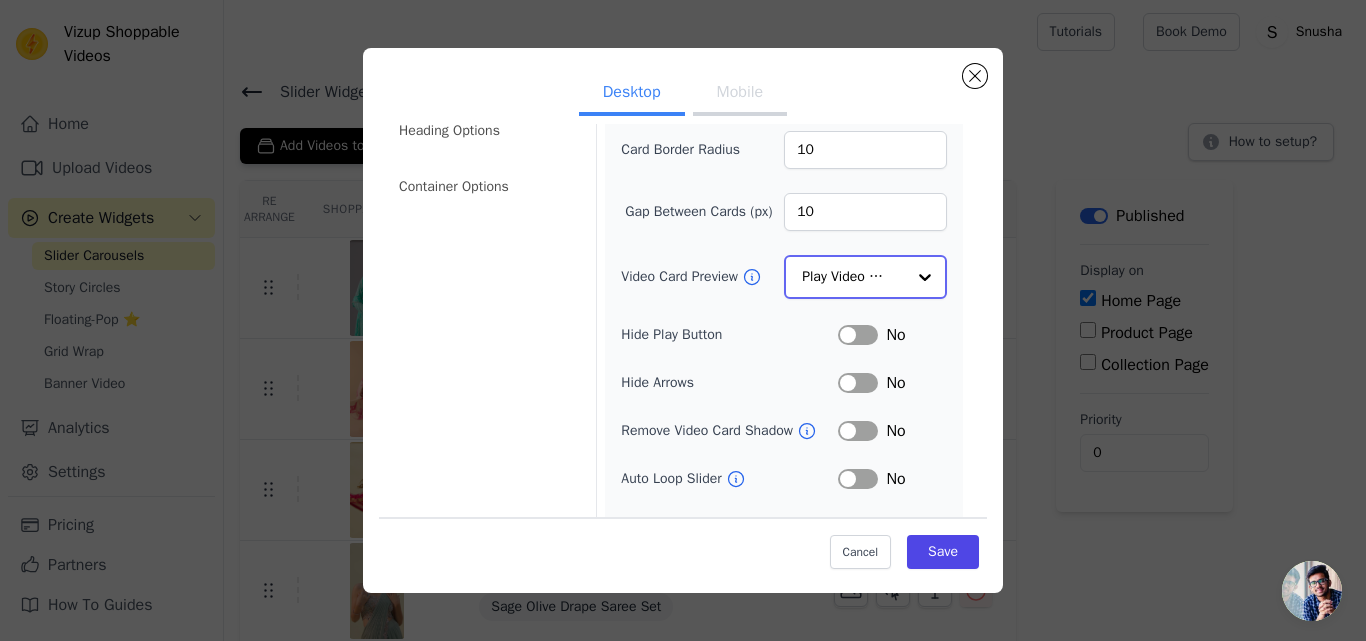 scroll, scrollTop: 232, scrollLeft: 0, axis: vertical 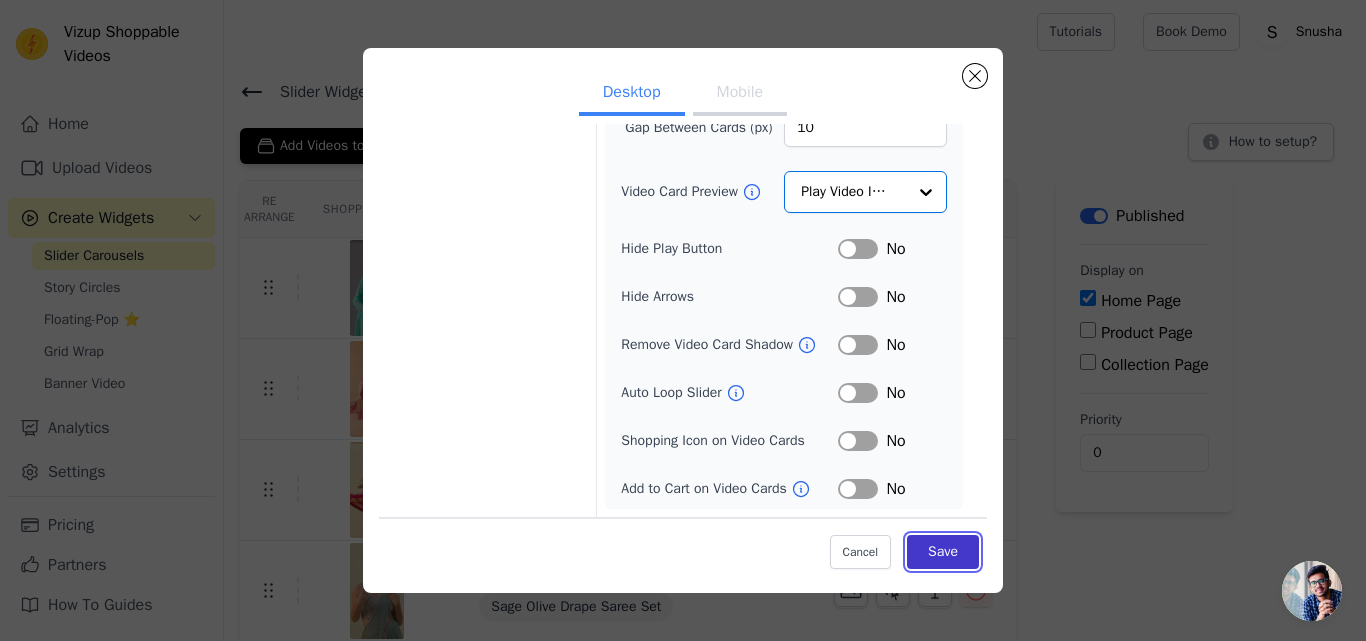 click on "Save" at bounding box center (943, 552) 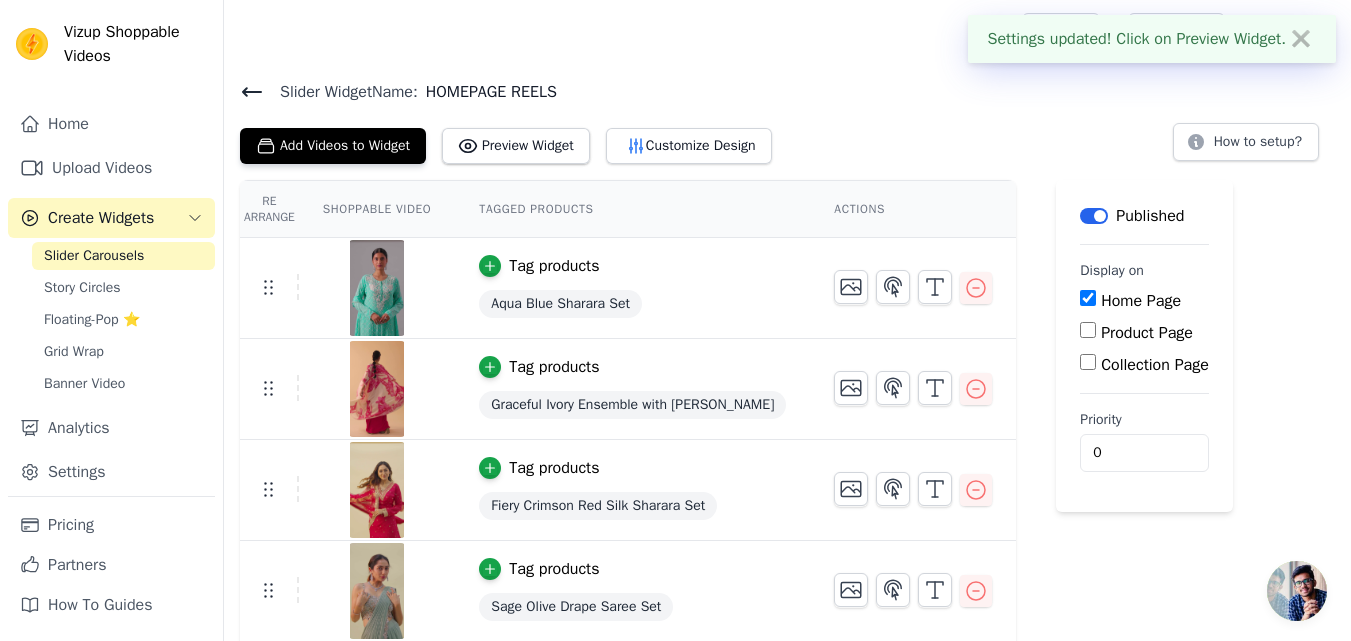 click on "Slider Widget  Name:   HOMEPAGE REELS
Add Videos to Widget
Preview Widget       Customize Design
How to setup?" at bounding box center [787, 122] 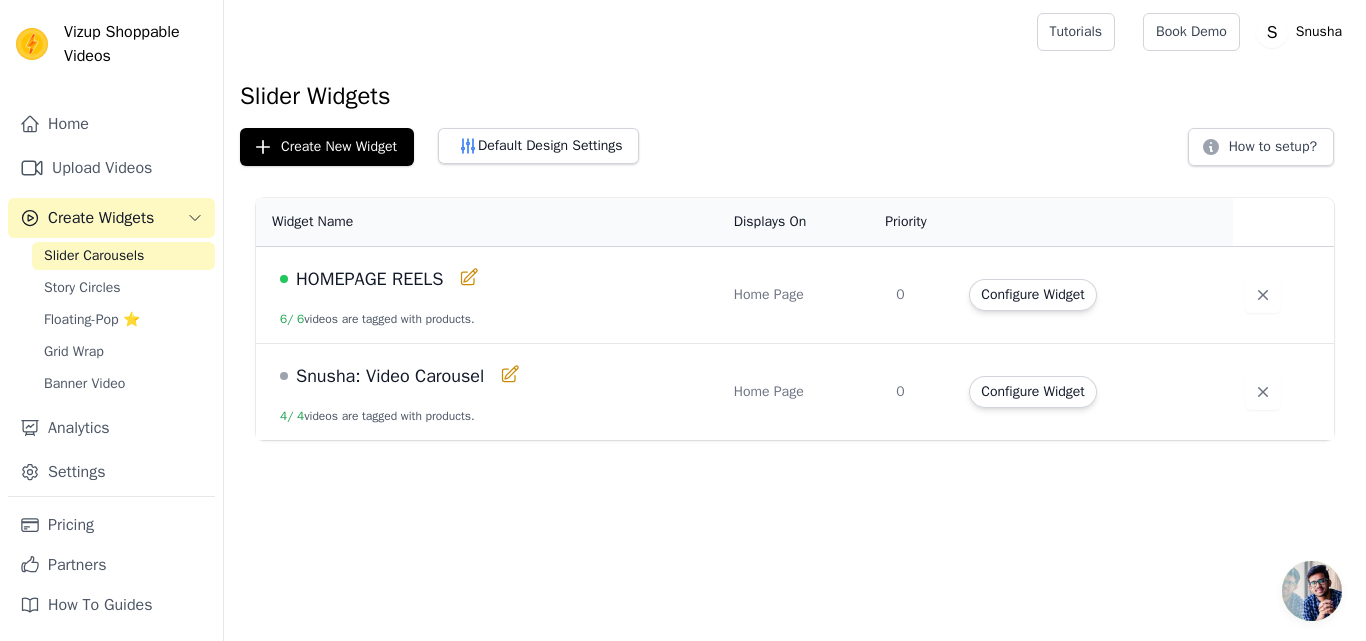 click on "Snusha: Video Carousel     4  /   4  videos are tagged with products." at bounding box center [489, 392] 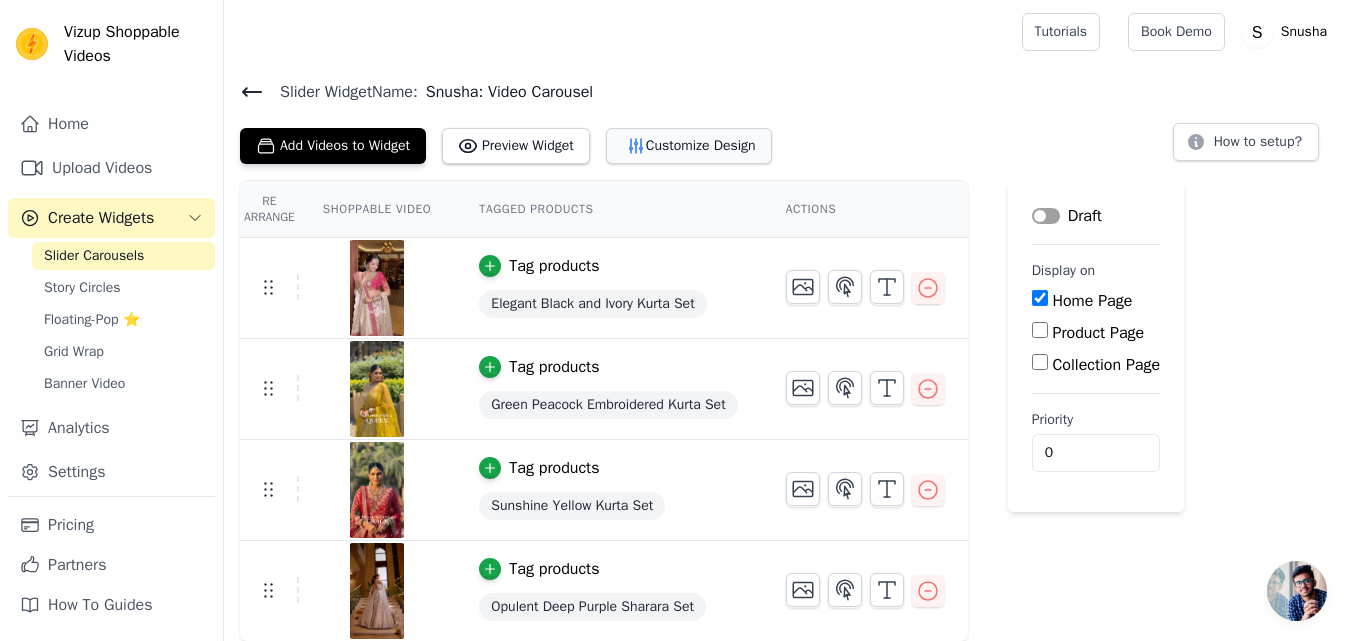 click on "Customize Design" at bounding box center (689, 146) 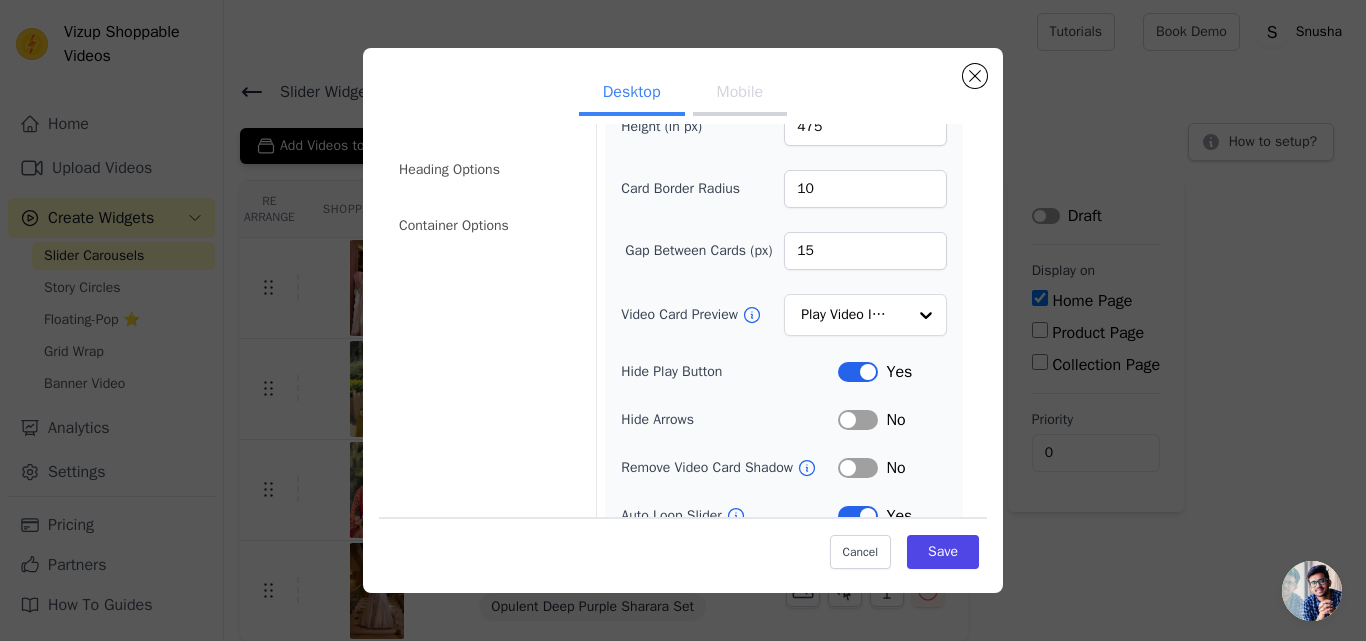 scroll, scrollTop: 230, scrollLeft: 0, axis: vertical 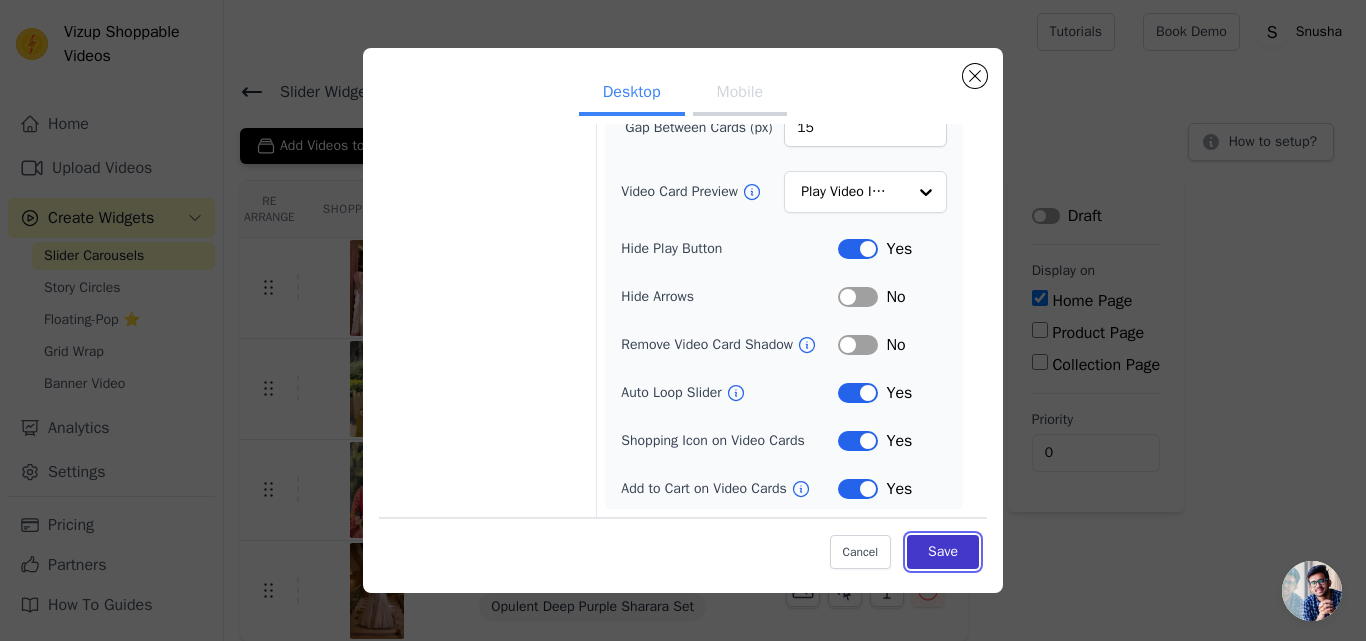 click on "Save" at bounding box center (943, 552) 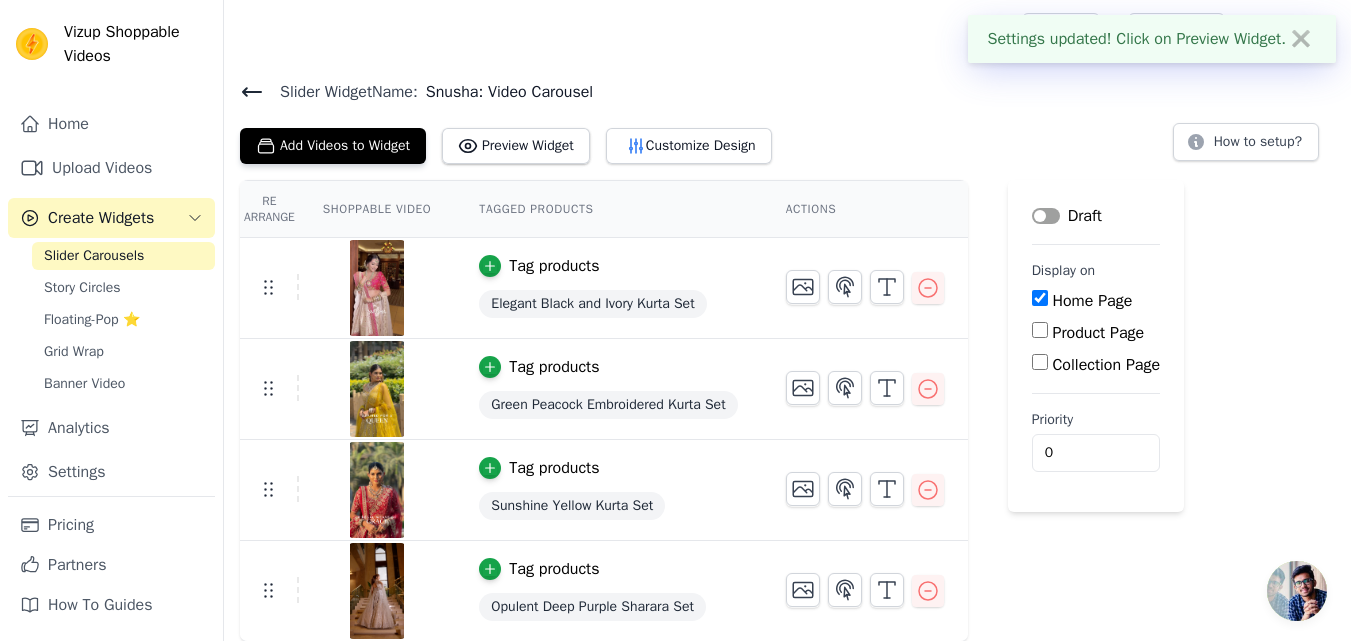 click 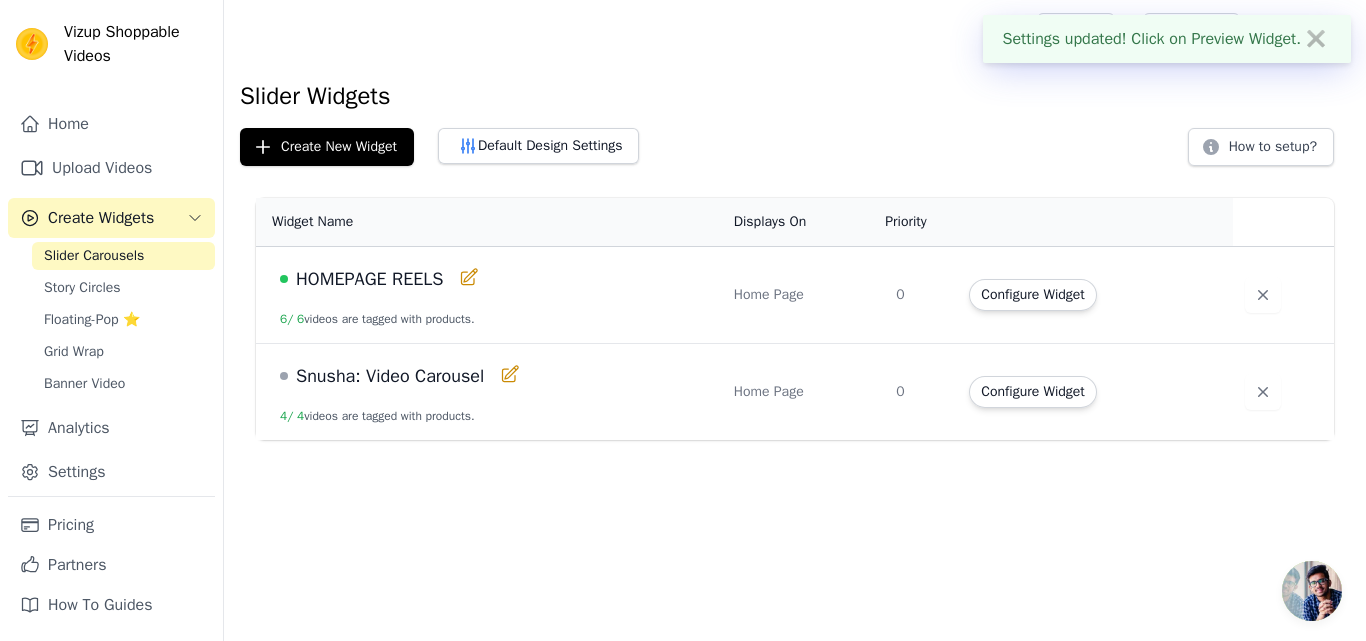 click on "HOMEPAGE REELS     6  /   6  videos are tagged with products." at bounding box center [489, 295] 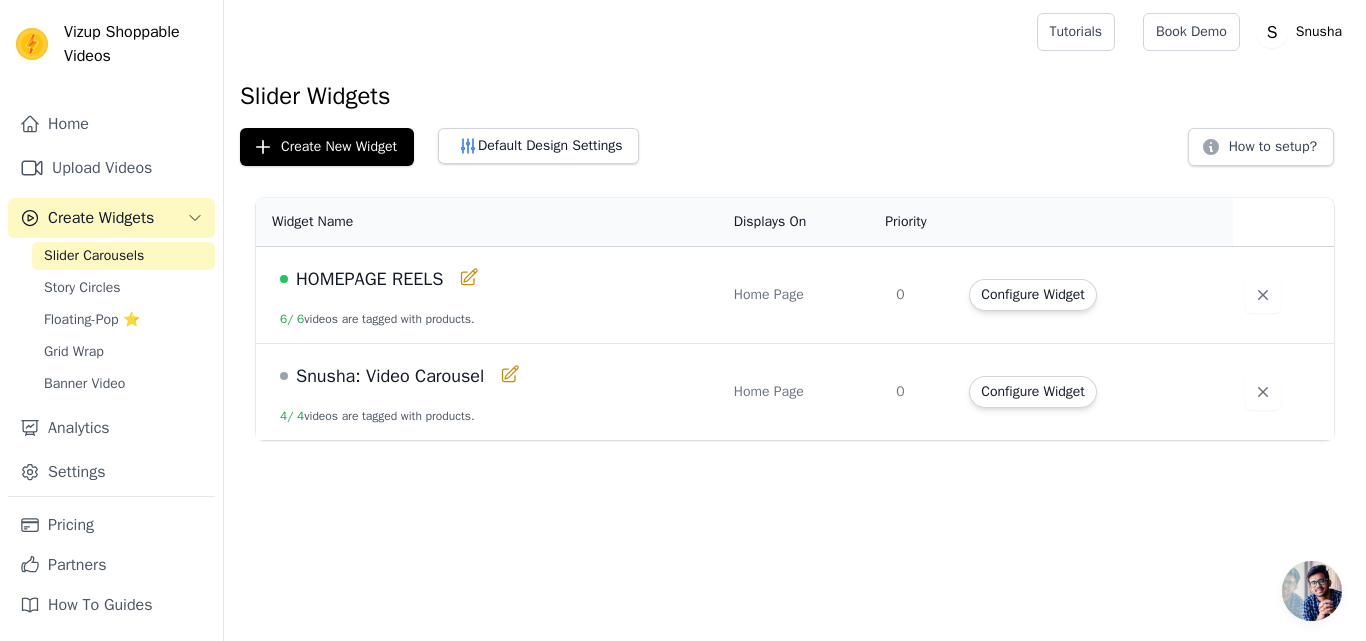 click on "HOMEPAGE REELS" at bounding box center [369, 279] 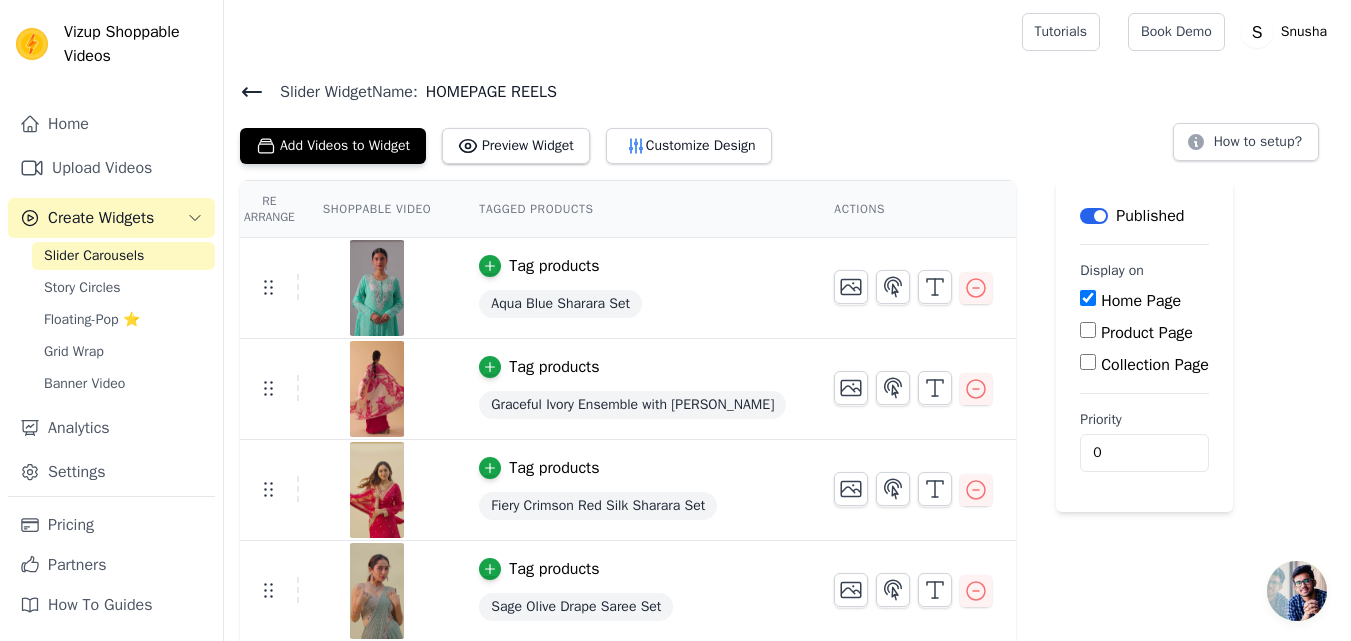 click on "Slider Widget  Name:   HOMEPAGE REELS
Add Videos to Widget
Preview Widget       Customize Design
How to setup?         Re Arrange   Shoppable Video   Tagged Products   Actions             Tag products   Aqua Blue Sharara Set                             Tag products   Graceful Ivory Ensemble with Vivid Pink                             Tag products   Fiery Crimson Red Silk Sharara Set                             Tag products   Sage Olive  Drape Saree Set                             Tag products   Mirror Work Yellow Drape Saree Set                             Tag products   Deep Wine Ruffle Drape Saree Set                       Save Videos In This New Order   Save   Dismiss     Label     Published     Display on     Home Page     Product Page       Collection Page       Priority   0" at bounding box center (787, 462) 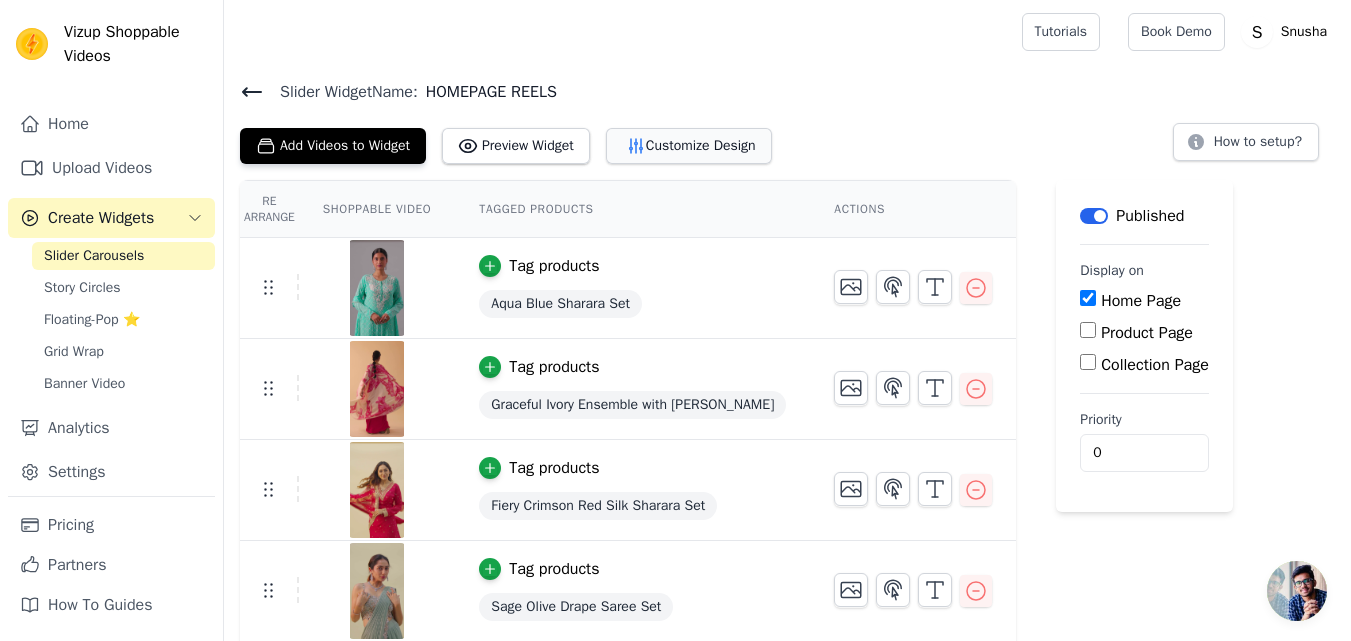 click on "Customize Design" at bounding box center (689, 146) 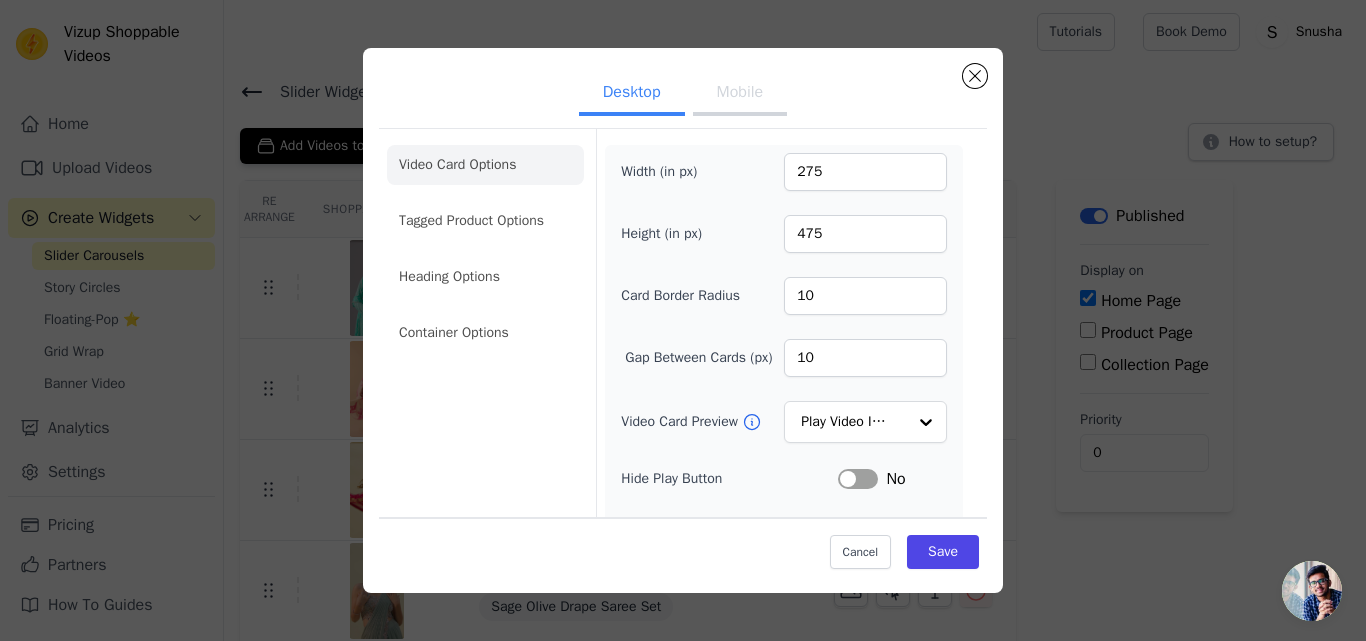 scroll, scrollTop: 230, scrollLeft: 0, axis: vertical 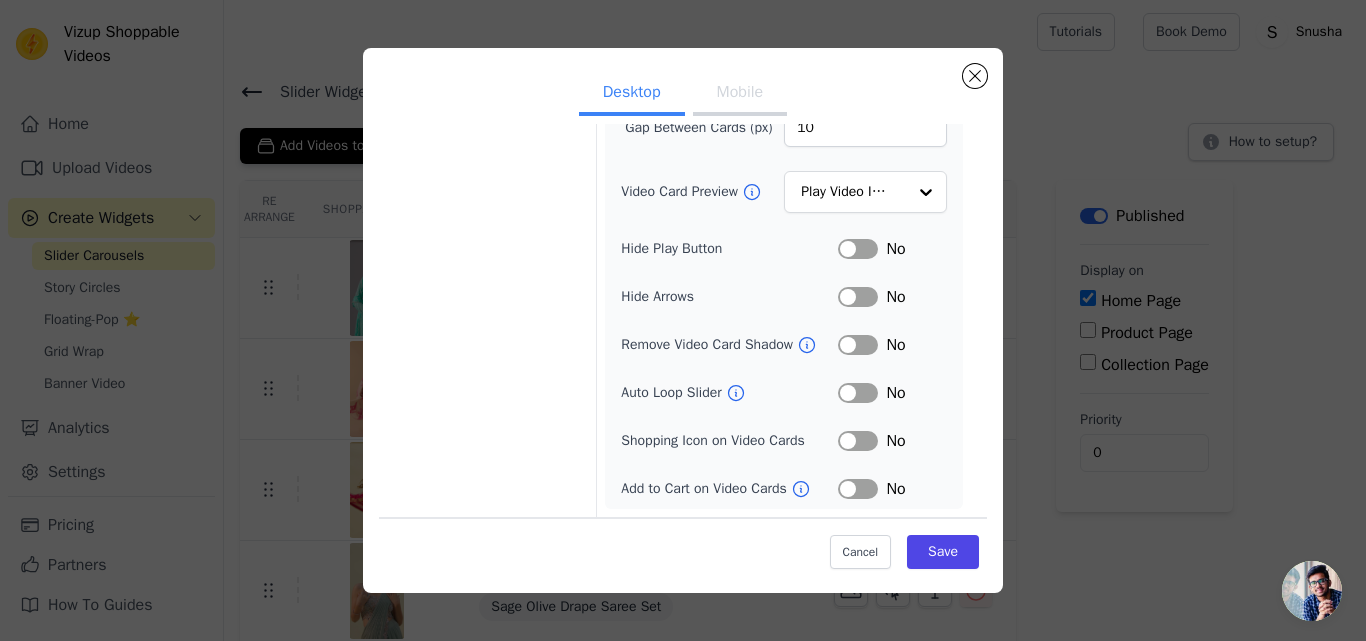 click on "Label" at bounding box center (858, 249) 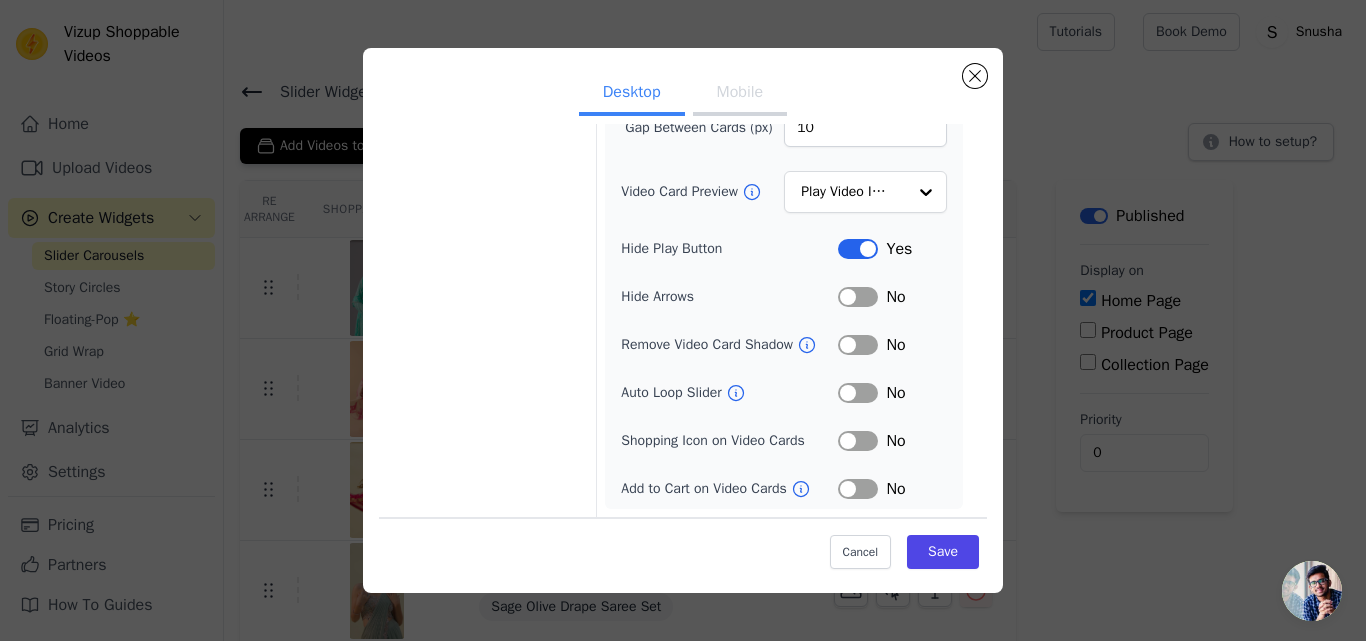 click on "Label" at bounding box center (858, 393) 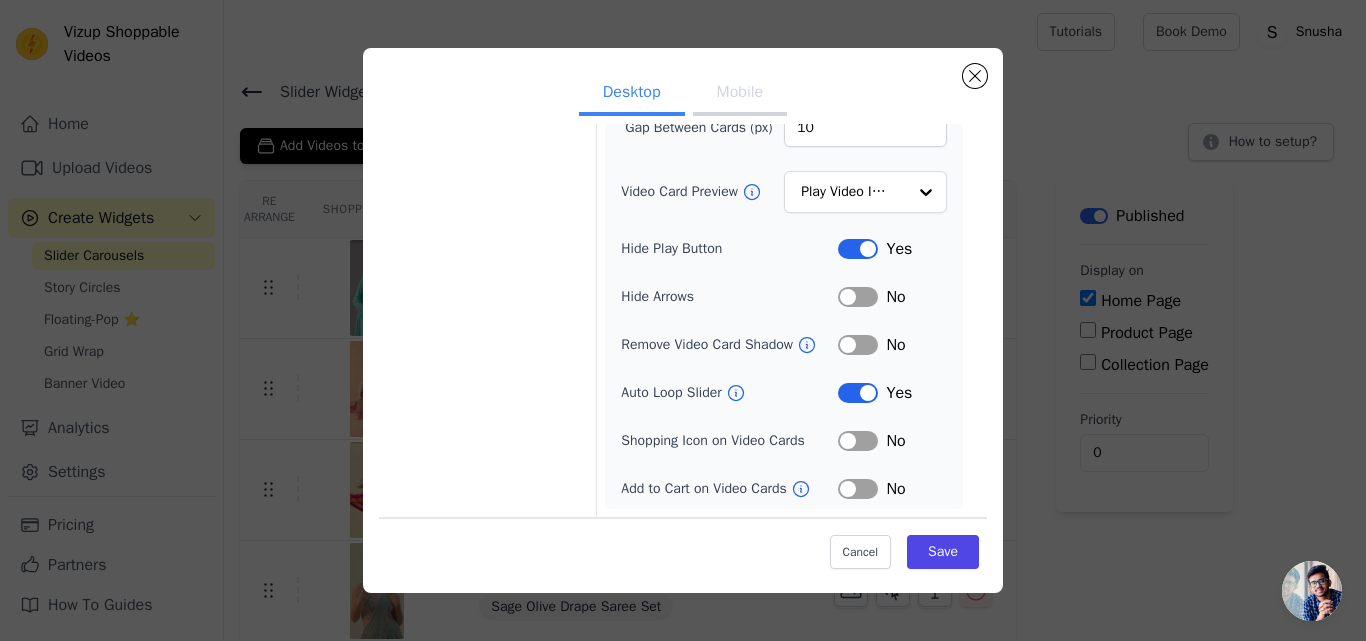 click on "Label" at bounding box center (858, 441) 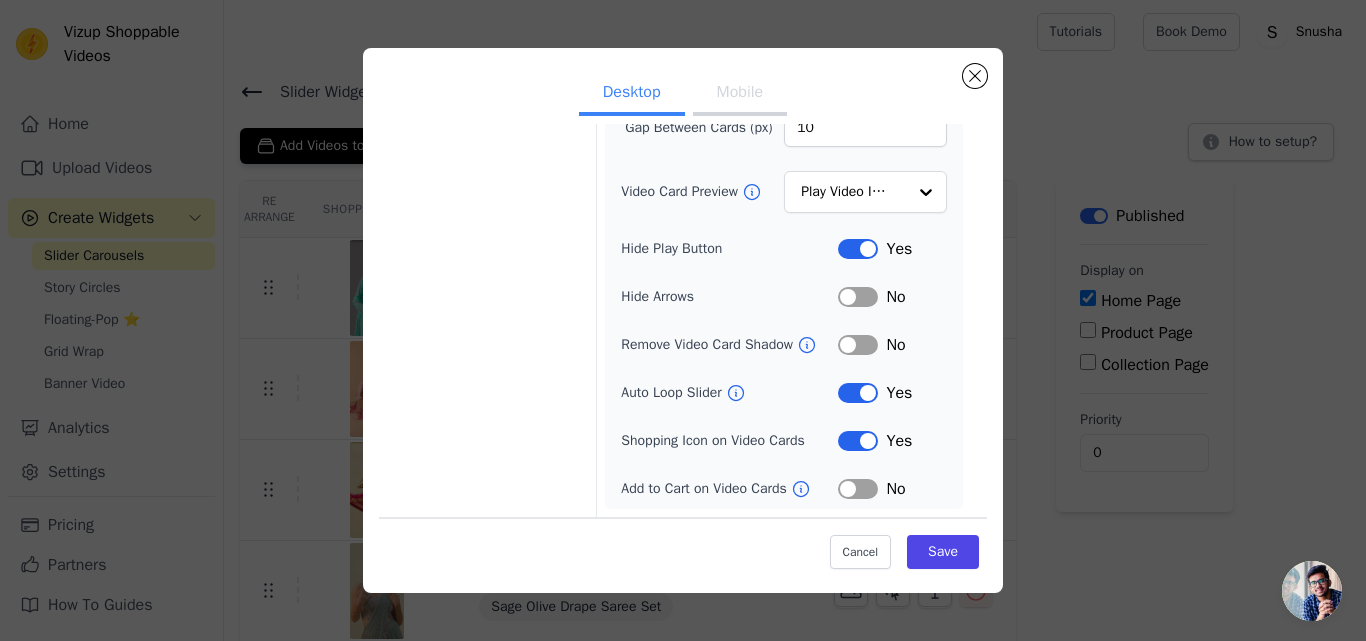 click on "Label" at bounding box center [858, 489] 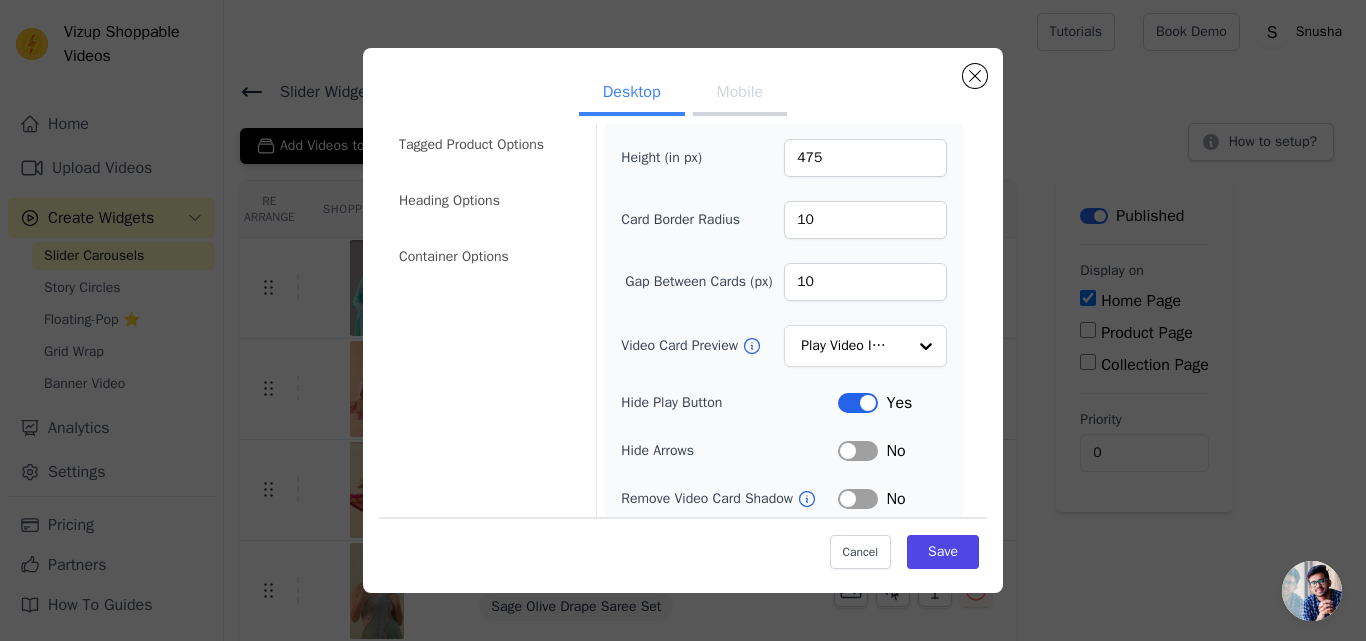 scroll, scrollTop: 0, scrollLeft: 0, axis: both 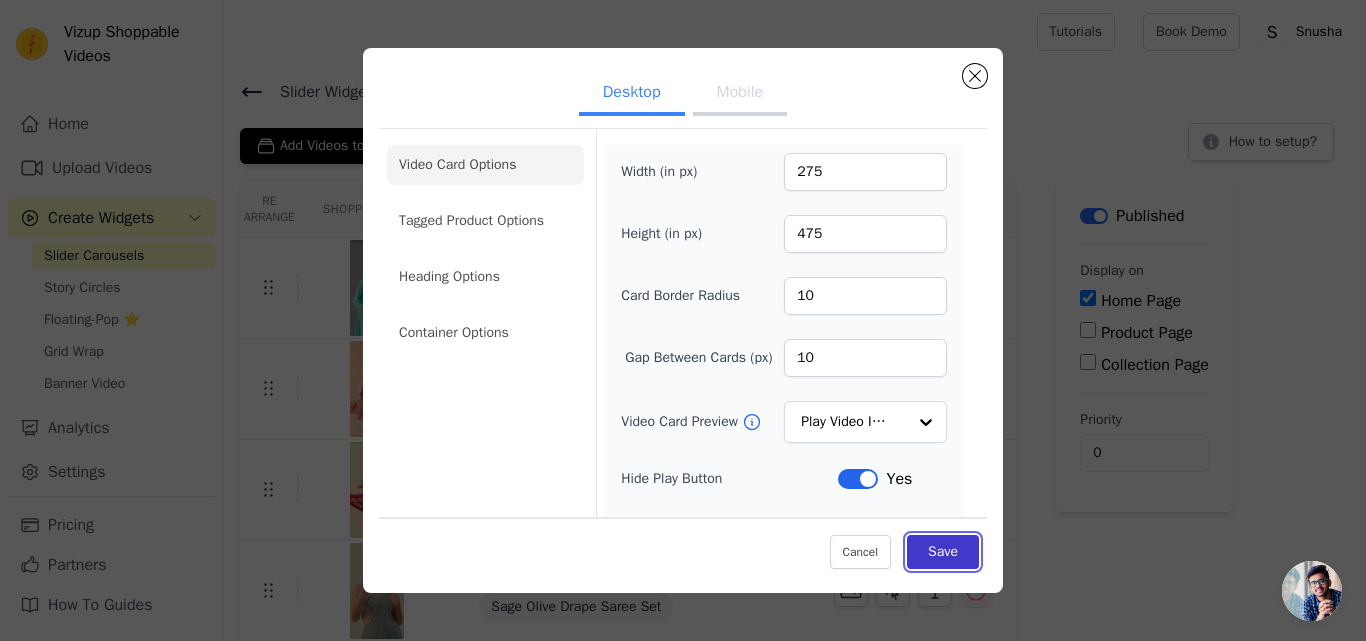 click on "Save" at bounding box center [943, 552] 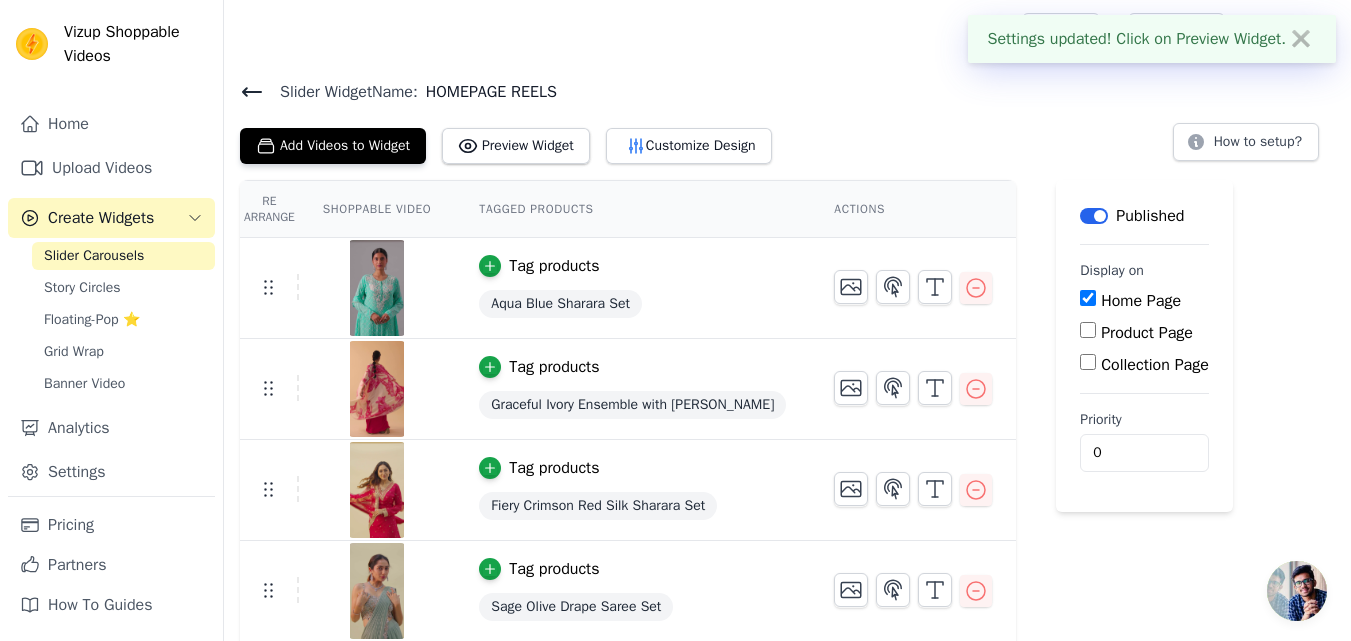 click 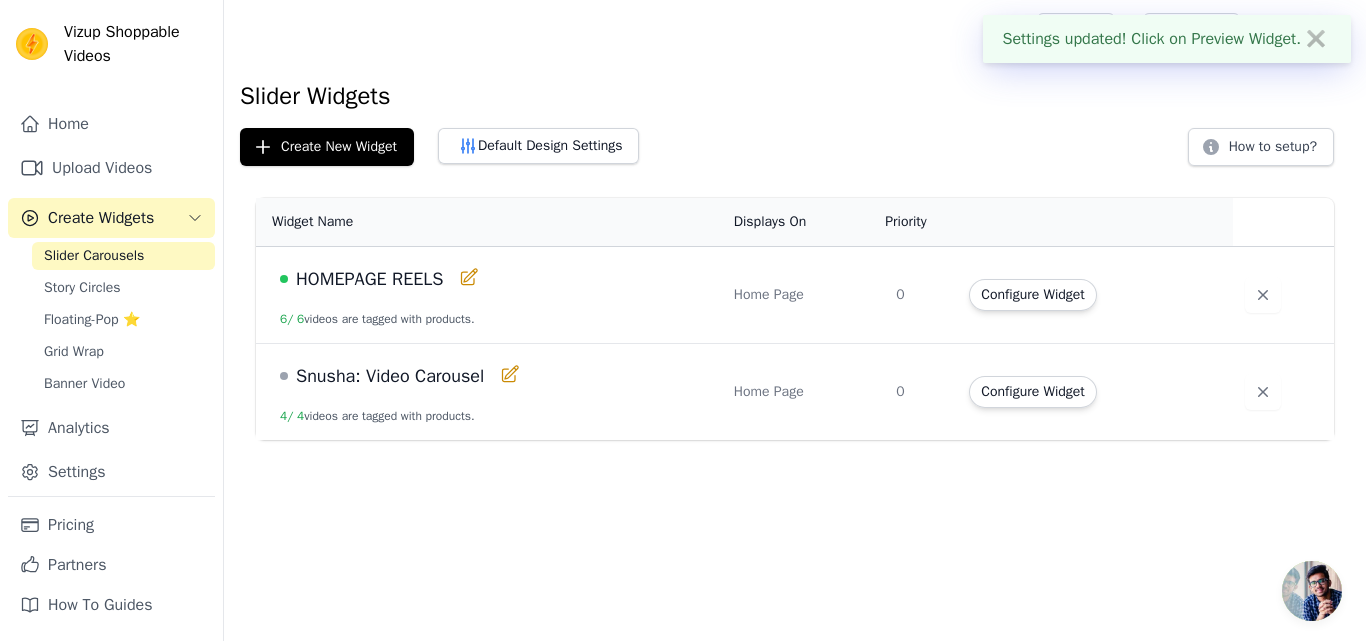 click on "Snusha: Video Carousel" at bounding box center [390, 376] 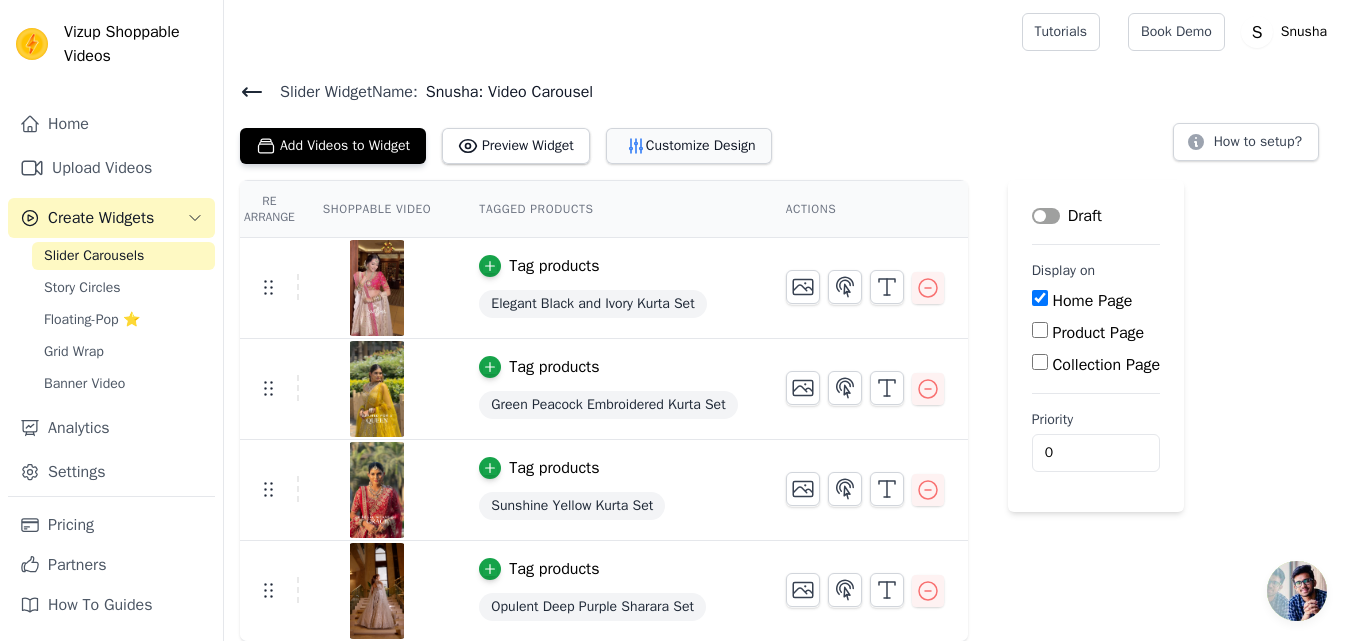 click on "Customize Design" at bounding box center [689, 146] 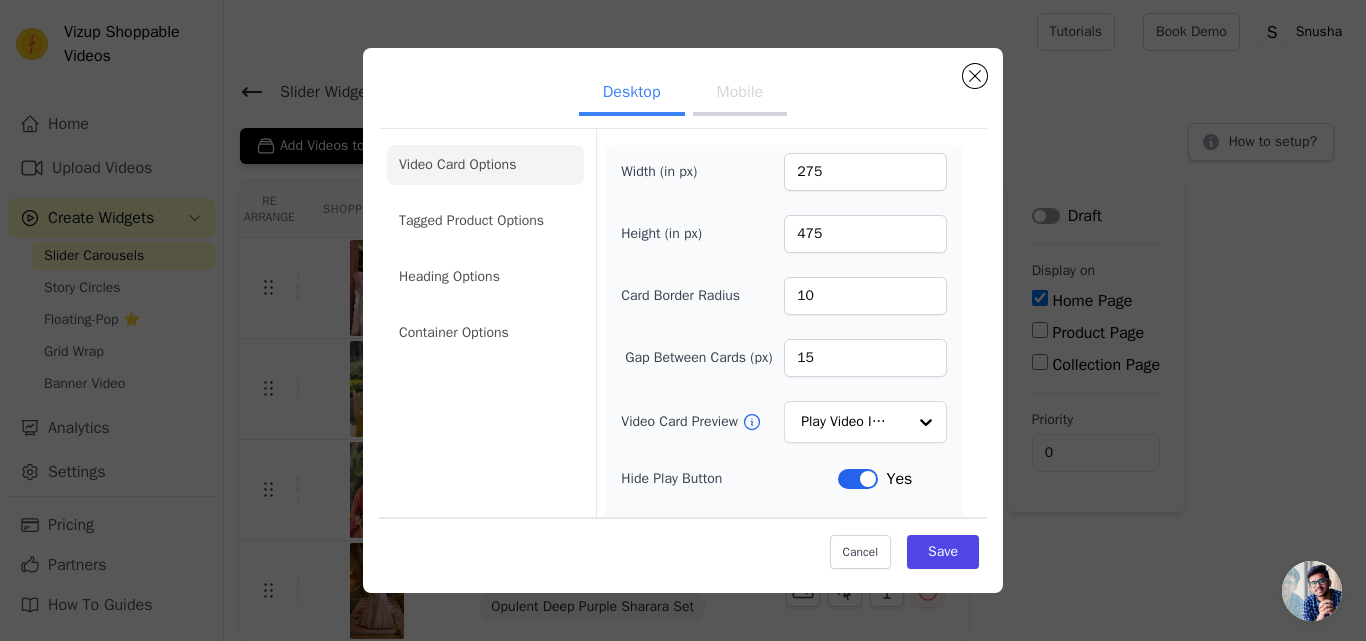 click on "Mobile" at bounding box center [740, 94] 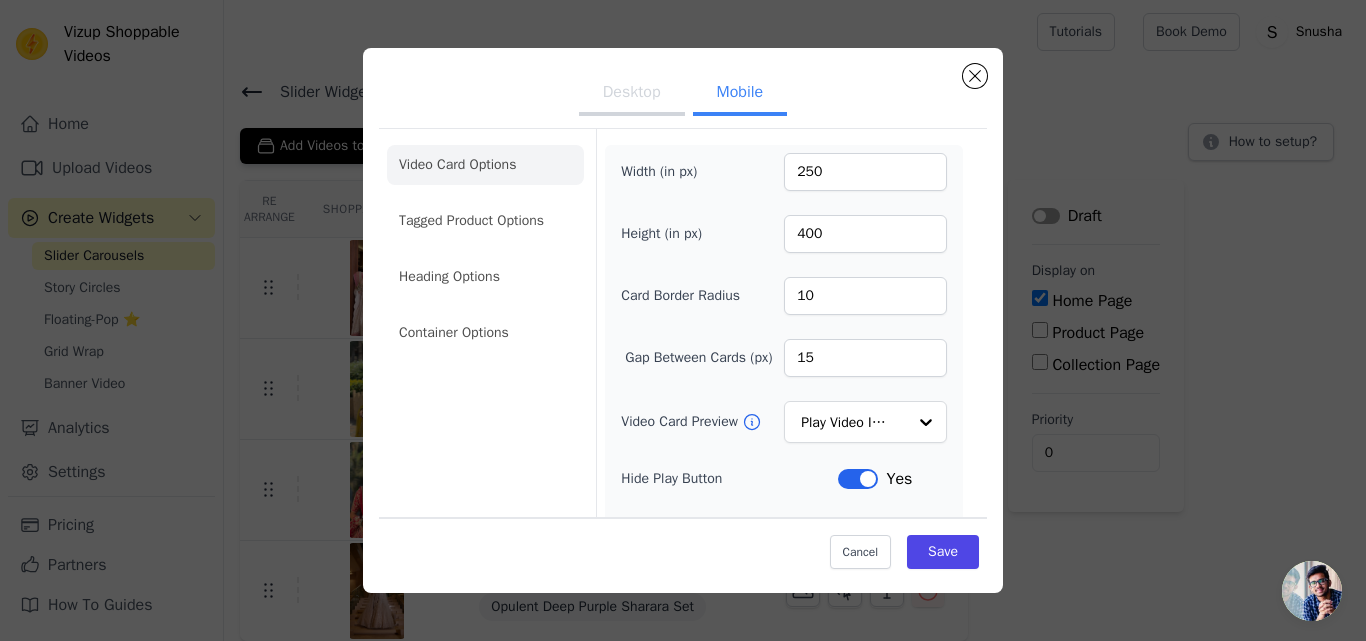 click on "Desktop Mobile   Video Card Options Tagged Product Options Heading Options Container Options   Width (in px)   250   Height (in px)   400   Card Border Radius   10   Gap Between Cards (px)   15   Video Card Preview           Play Video In Loop               Hide Play Button   Label     Yes   Hide Arrows   Label     No   Remove Video Card Shadow     Label     No   Auto Loop Slider     Label     Yes   Shopping Icon on Video Cards   Label     Yes   Add to Cart on Video Cards     Label     Yes   Enable 3 Video Cards View   Label     Yes   Cancel     Save" at bounding box center (683, 320) 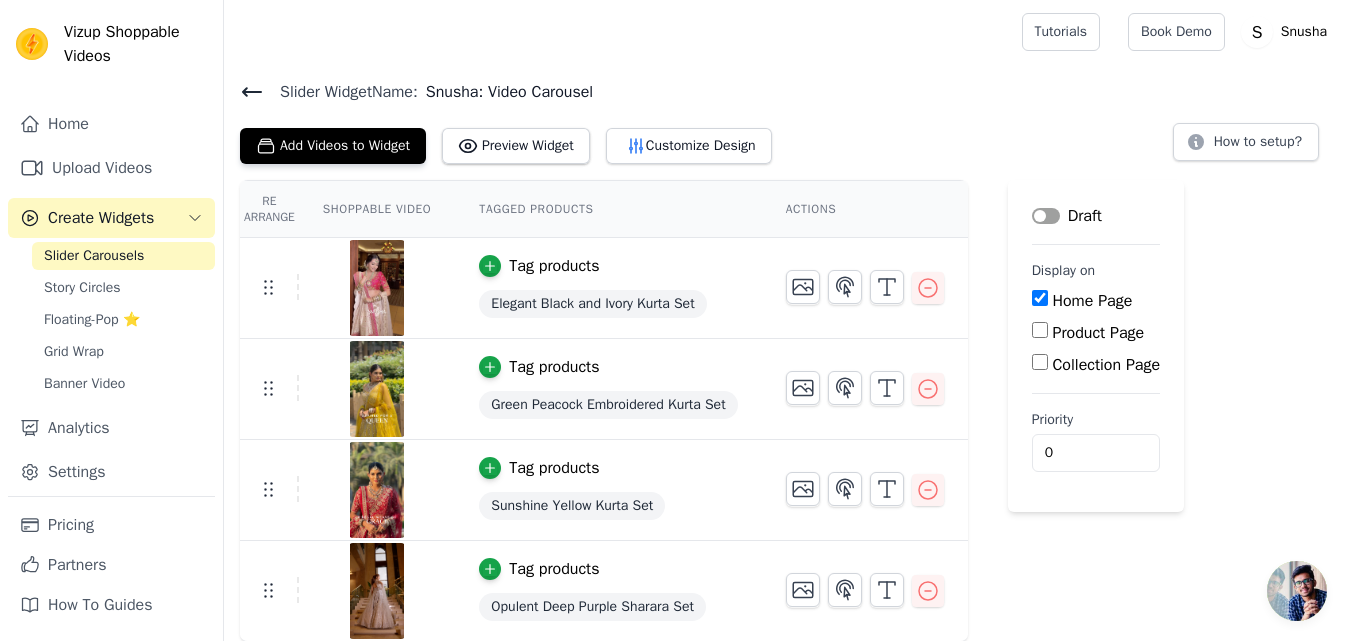 click on "Slider Widget  Name:" at bounding box center (341, 92) 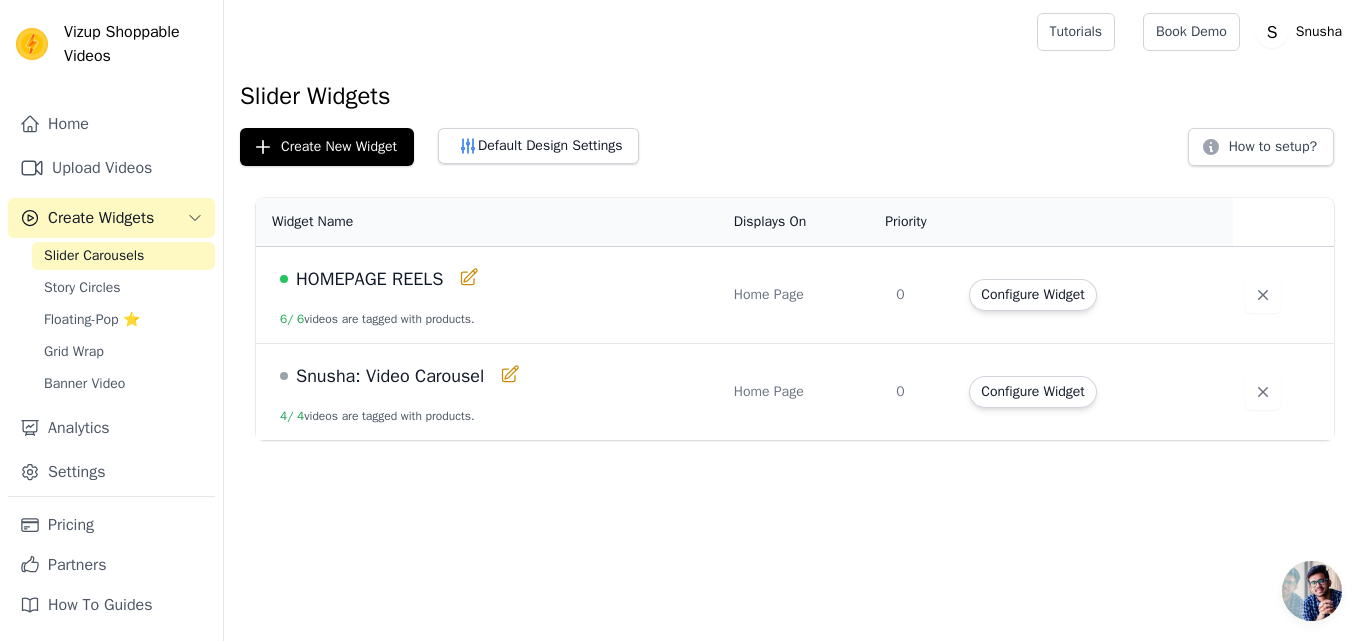 click on "Snusha: Video Carousel" at bounding box center (390, 376) 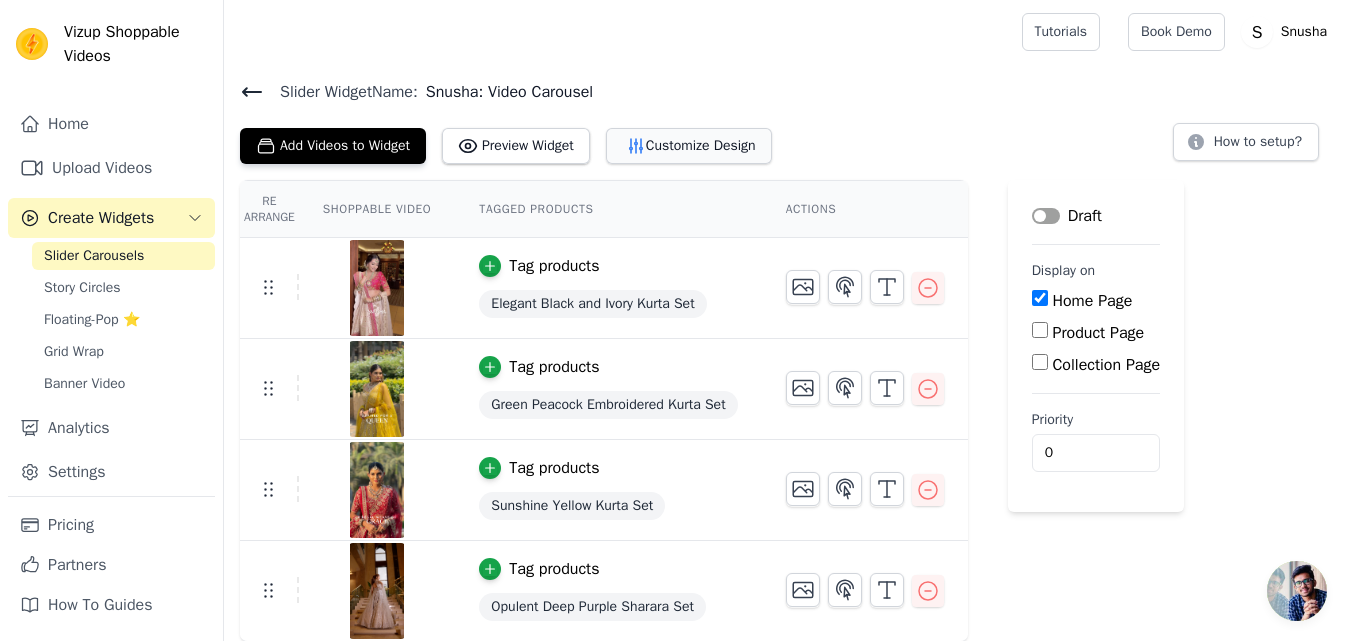 click on "Customize Design" at bounding box center [689, 146] 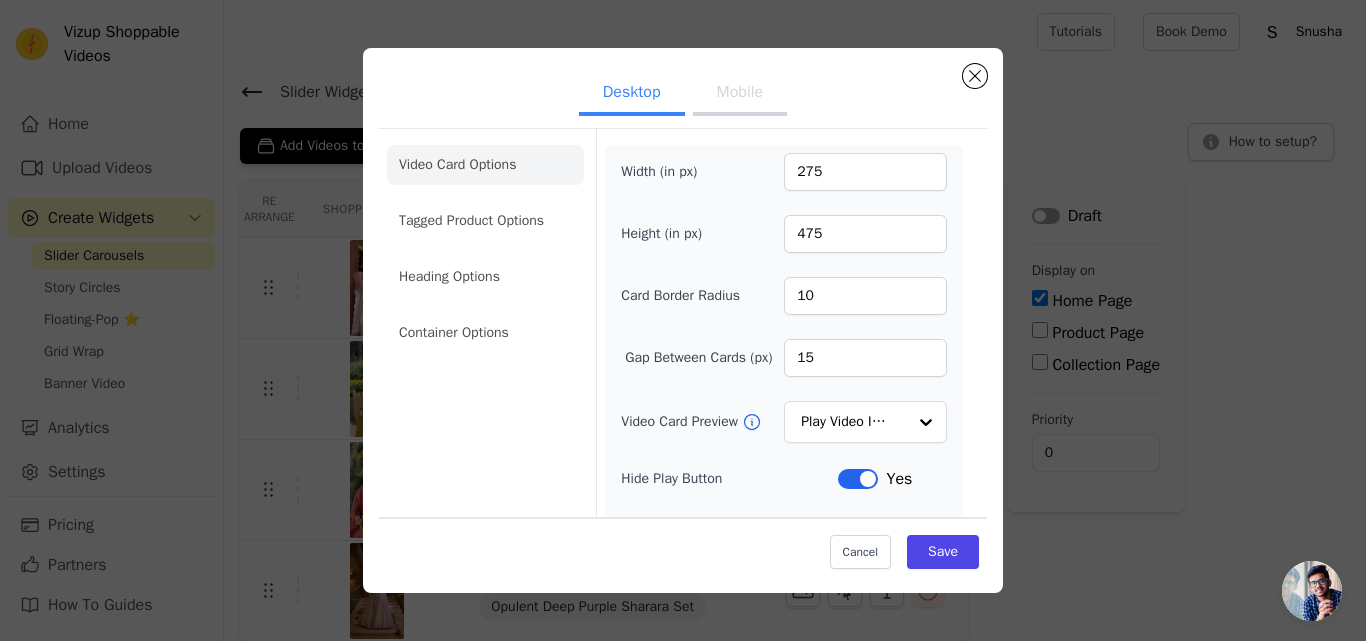 click on "Mobile" at bounding box center (740, 94) 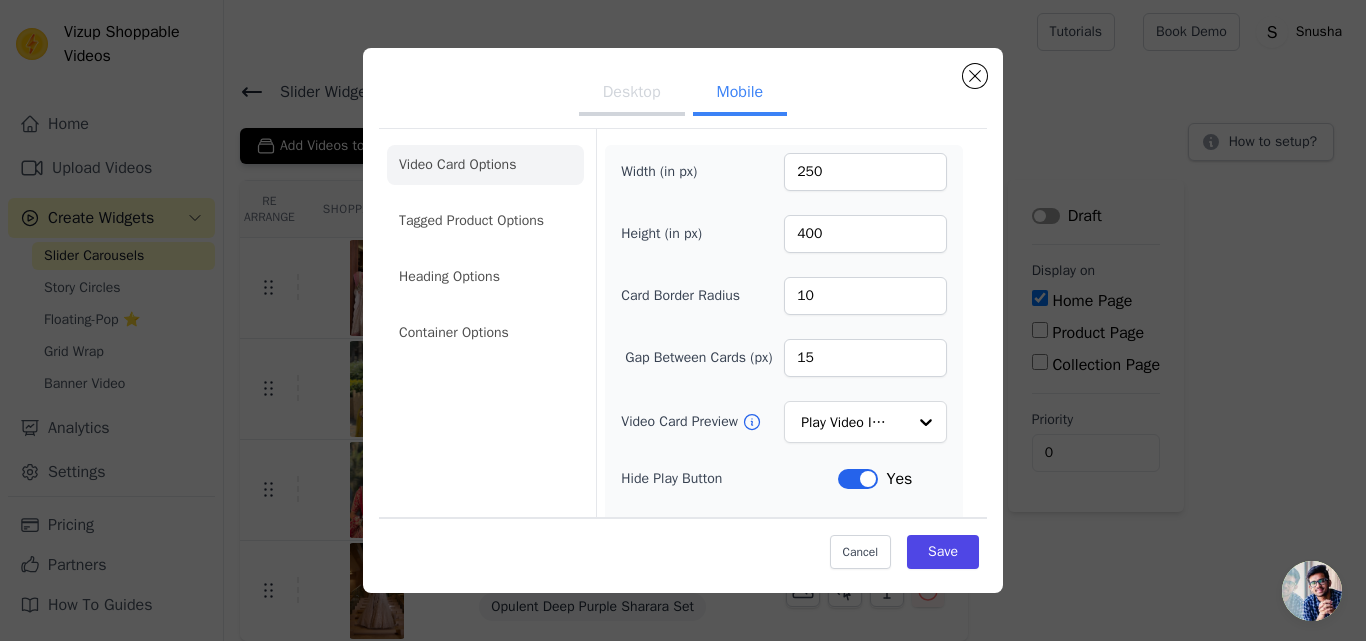 click on "Desktop Mobile   Video Card Options Tagged Product Options Heading Options Container Options   Width (in px)   250   Height (in px)   400   Card Border Radius   10   Gap Between Cards (px)   15   Video Card Preview           Play Video In Loop               Hide Play Button   Label     Yes   Hide Arrows   Label     No   Remove Video Card Shadow     Label     No   Auto Loop Slider     Label     Yes   Shopping Icon on Video Cards   Label     Yes   Add to Cart on Video Cards     Label     Yes   Enable 3 Video Cards View   Label     Yes   Cancel     Save" at bounding box center (683, 320) 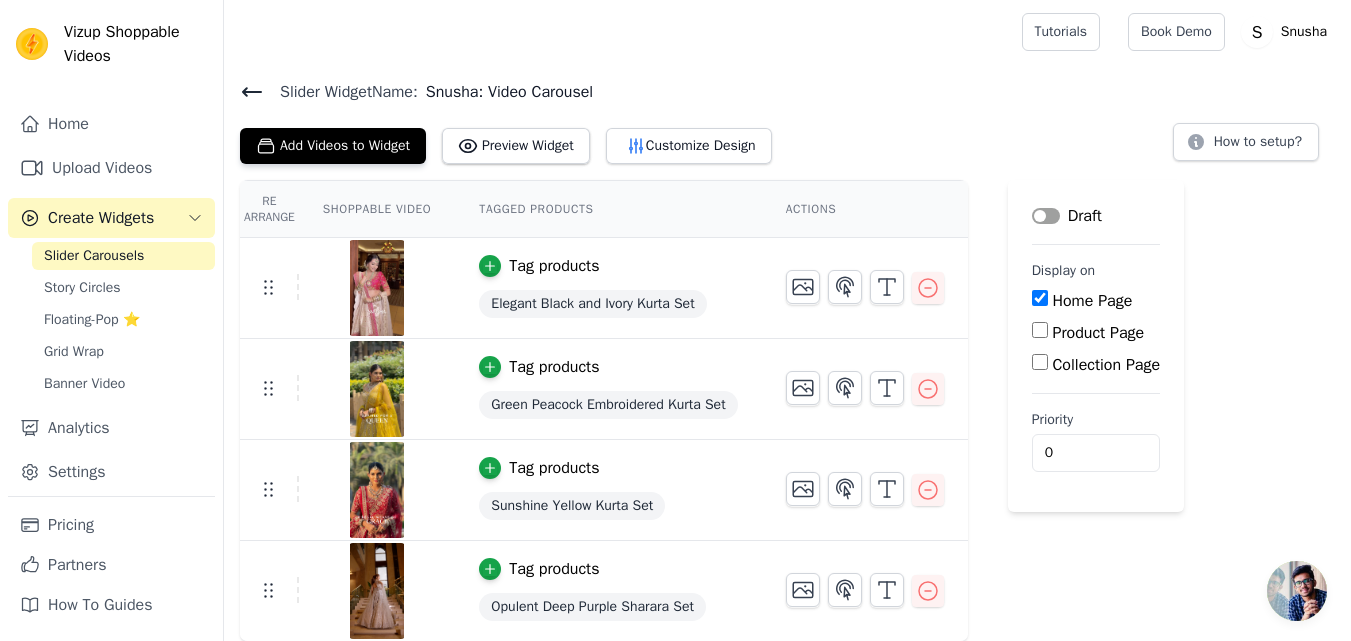 click 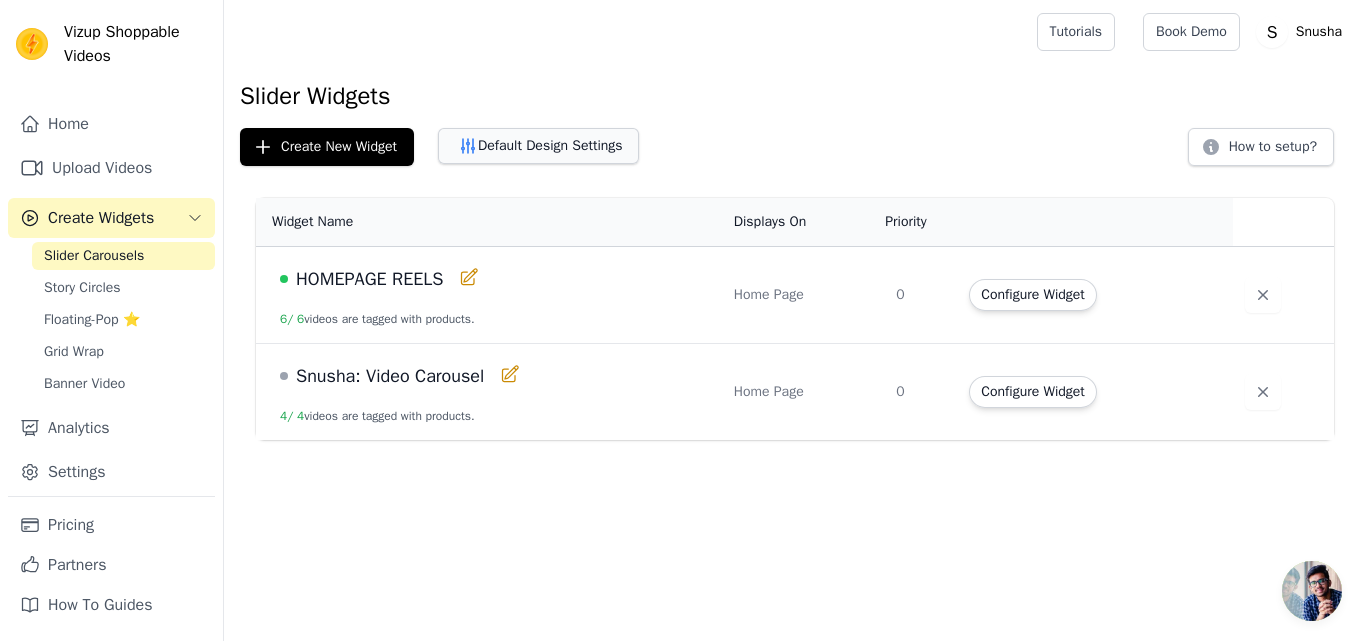 click on "Default Design Settings" at bounding box center [538, 146] 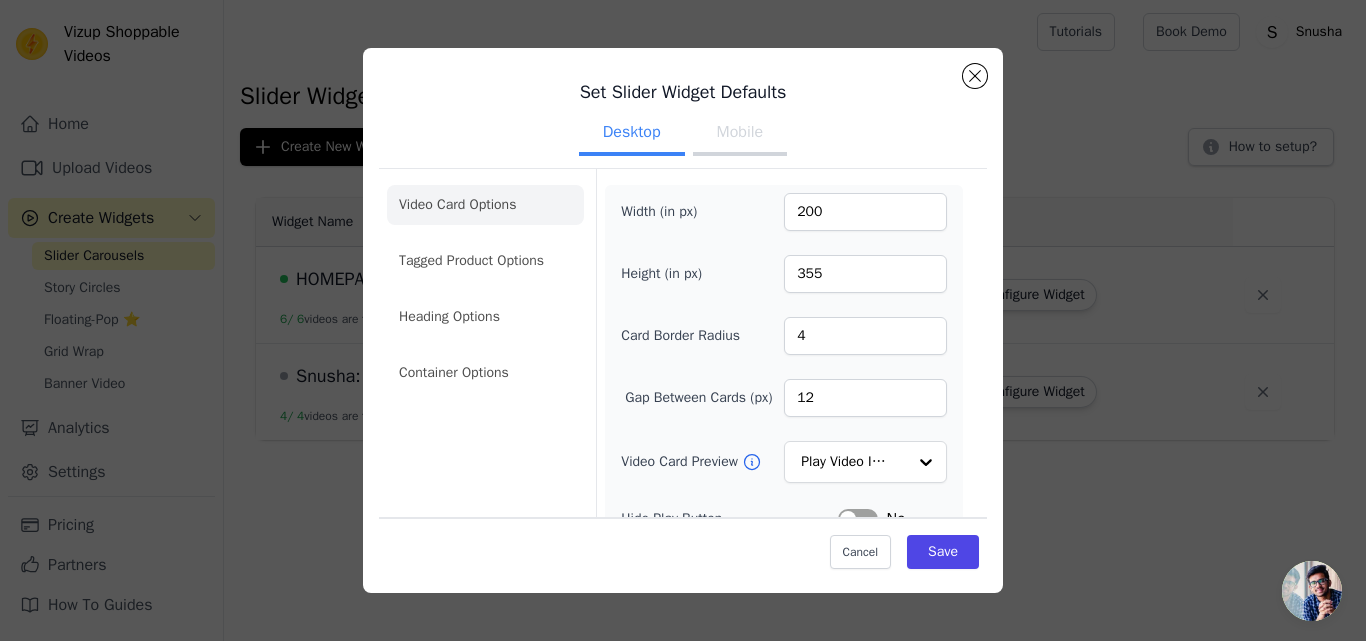 click on "Mobile" at bounding box center (740, 134) 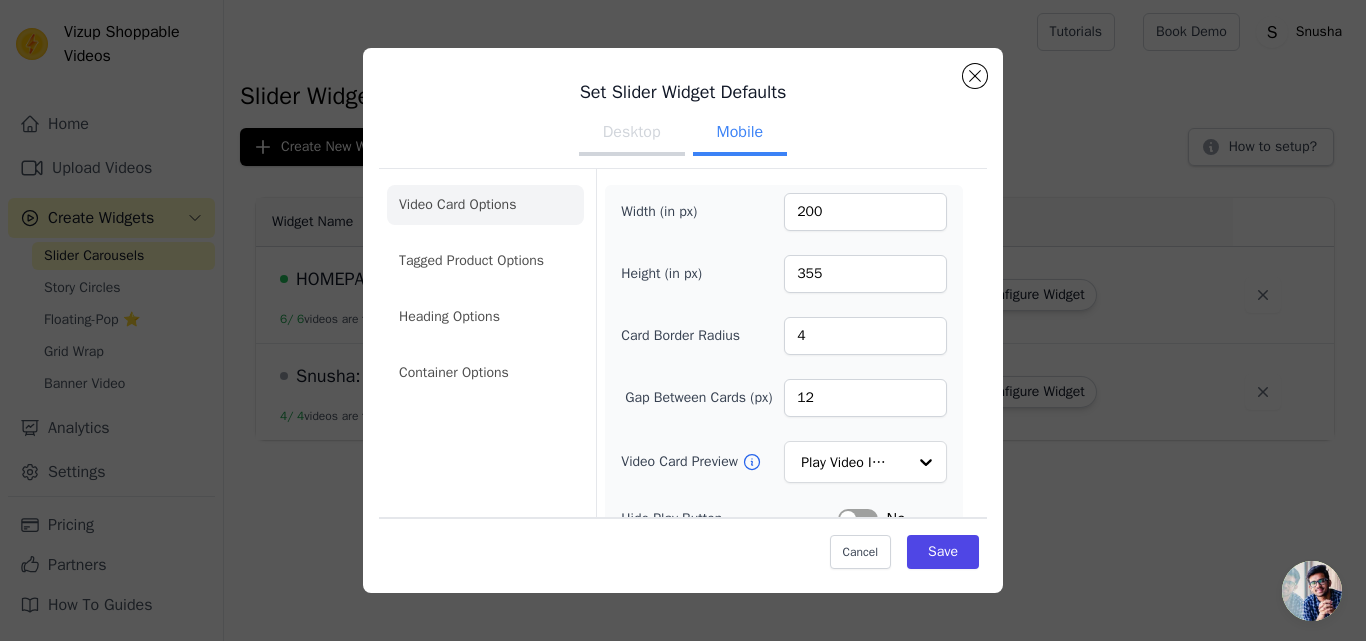 click on "Set Slider Widget Defaults   Desktop Mobile   Video Card Options Tagged Product Options Heading Options Container Options   Width (in px)   200   Height (in px)   355   Card Border Radius   4   Gap Between Cards (px)   12   Video Card Preview           Play Video In Loop               Hide Play Button   Label     No   Hide Arrows   Label     No   Remove Video Card Shadow     Label     No   Auto Loop Slider     Label     No   Shopping Icon on Video Cards   Label     No   Add to Cart on Video Cards     Label     No   Enable 3 Video Cards View   Label     Yes   Cancel     Save" at bounding box center (683, 320) 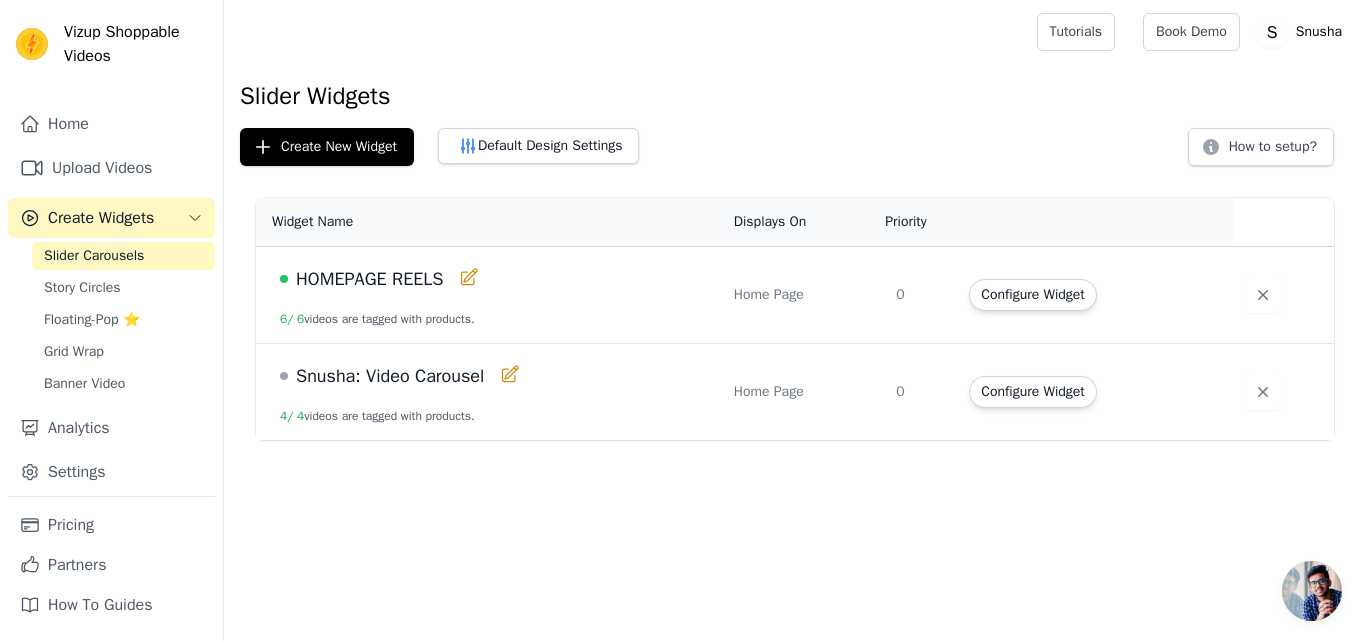 click on "Snusha: Video Carousel     4  /   4  videos are tagged with products." at bounding box center (489, 392) 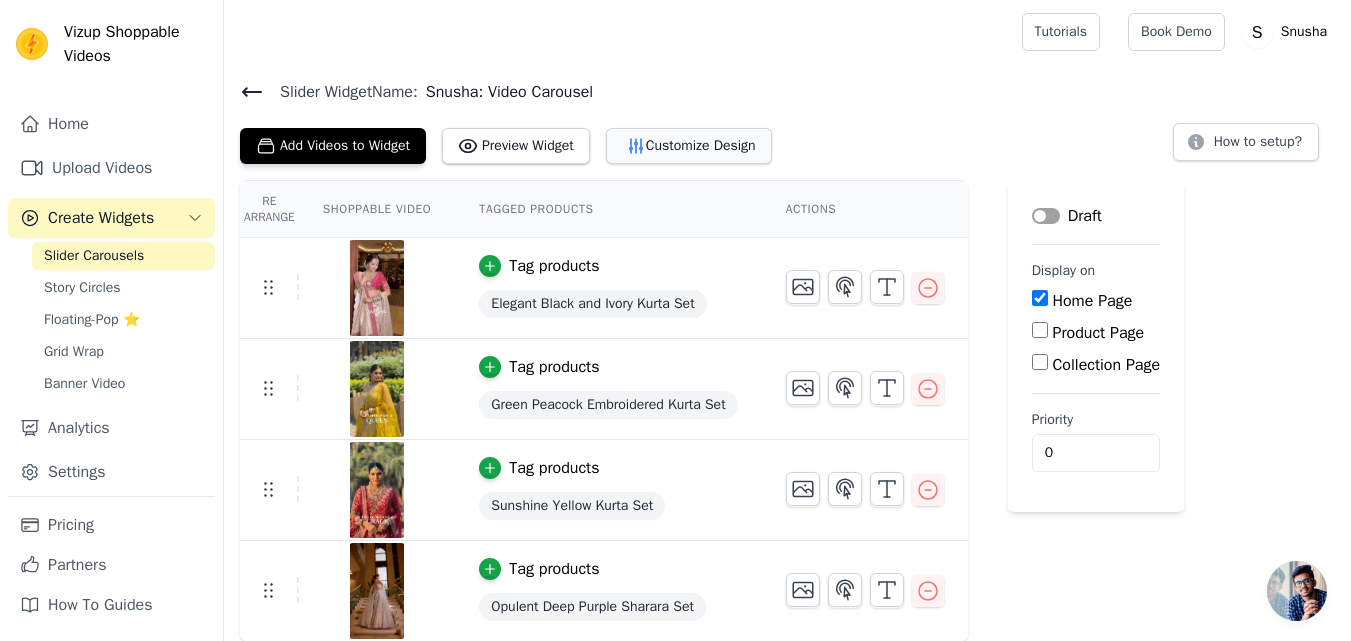 click on "Customize Design" at bounding box center [689, 146] 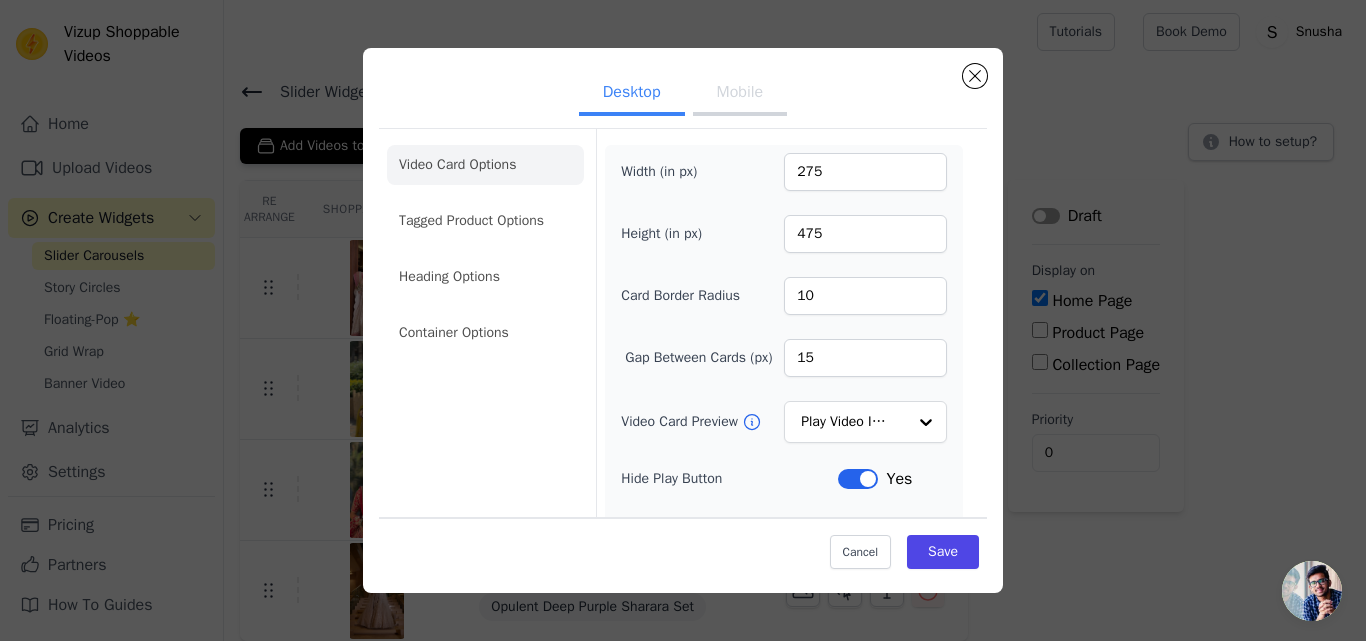 click on "Mobile" at bounding box center [740, 94] 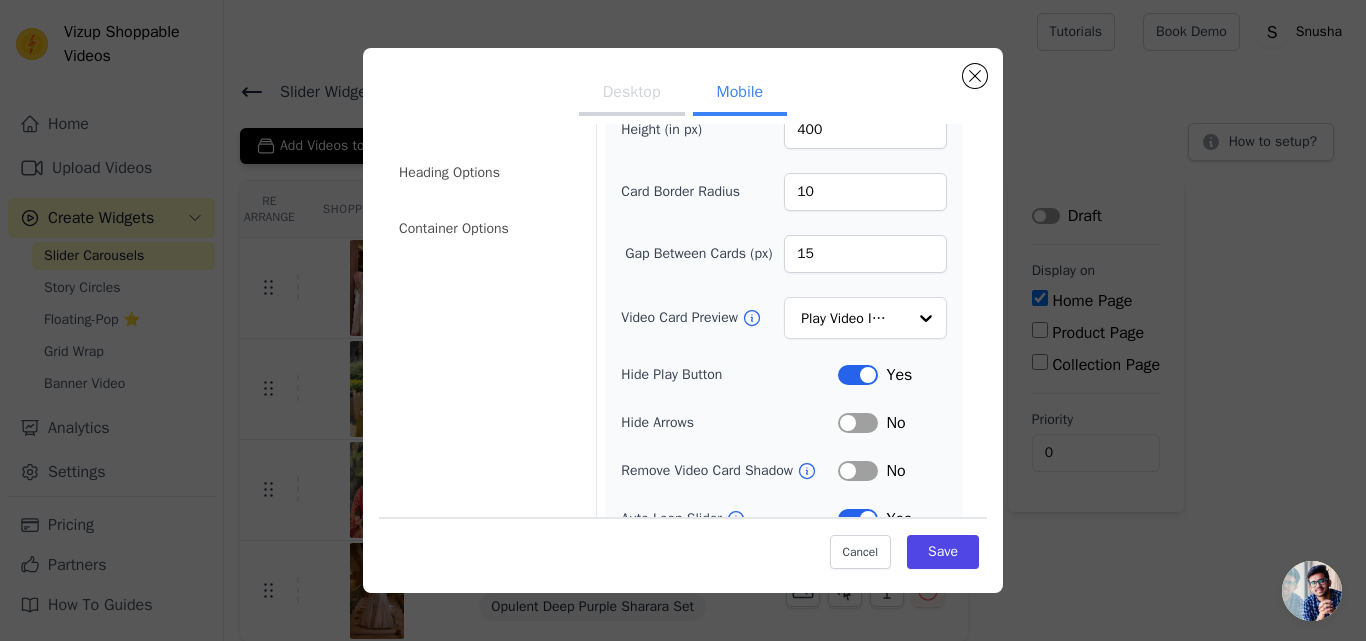 scroll, scrollTop: 0, scrollLeft: 0, axis: both 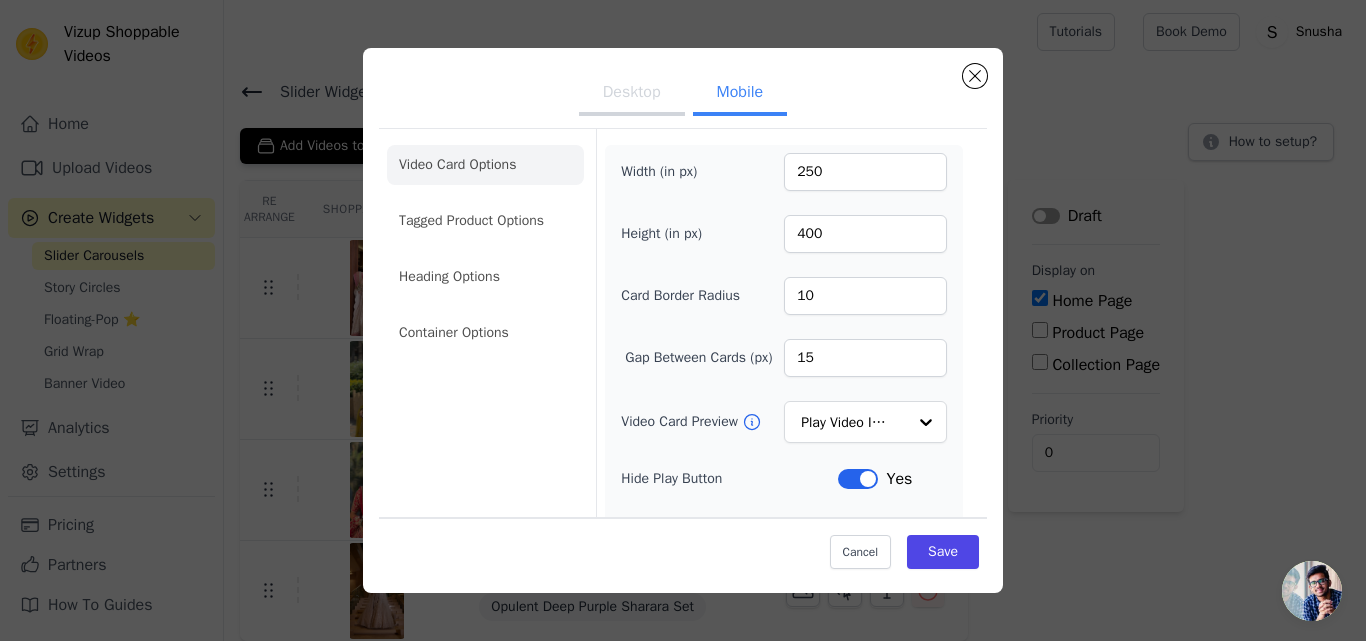 click on "Desktop Mobile   Video Card Options Tagged Product Options Heading Options Container Options   Width (in px)   250   Height (in px)   400   Card Border Radius   10   Gap Between Cards (px)   15   Video Card Preview           Play Video In Loop               Hide Play Button   Label     Yes   Hide Arrows   Label     No   Remove Video Card Shadow     Label     No   Auto Loop Slider     Label     Yes   Shopping Icon on Video Cards   Label     Yes   Add to Cart on Video Cards     Label     Yes   Enable 3 Video Cards View   Label     Yes   Cancel     Save" at bounding box center (683, 320) 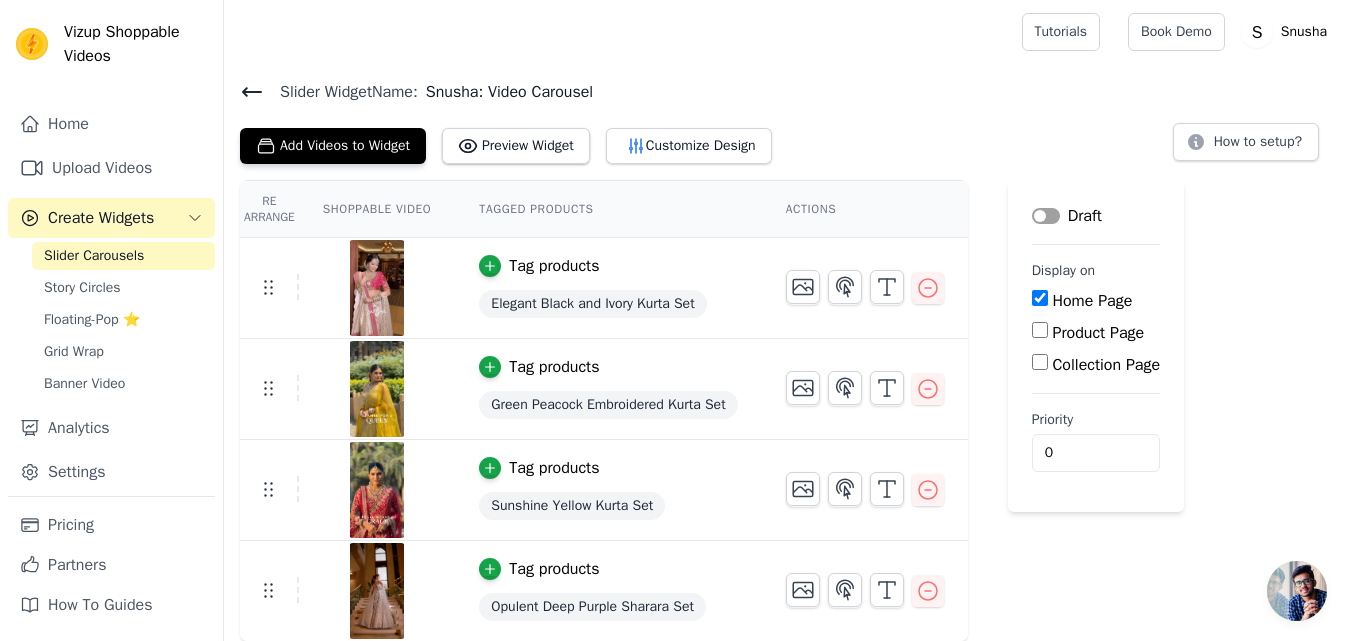 click on "Slider Widget  Name:   Snusha: Video Carousel
Add Videos to Widget
Preview Widget       Customize Design
How to setup?" at bounding box center [787, 122] 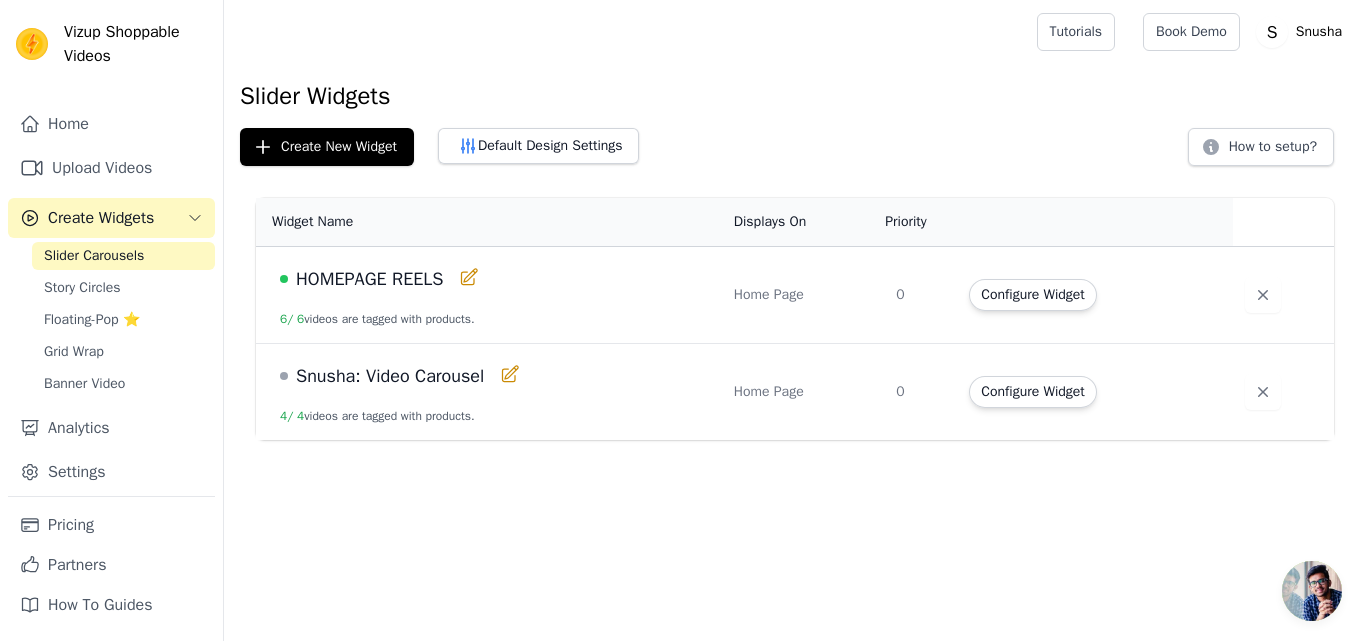 click on "HOMEPAGE REELS" at bounding box center (369, 279) 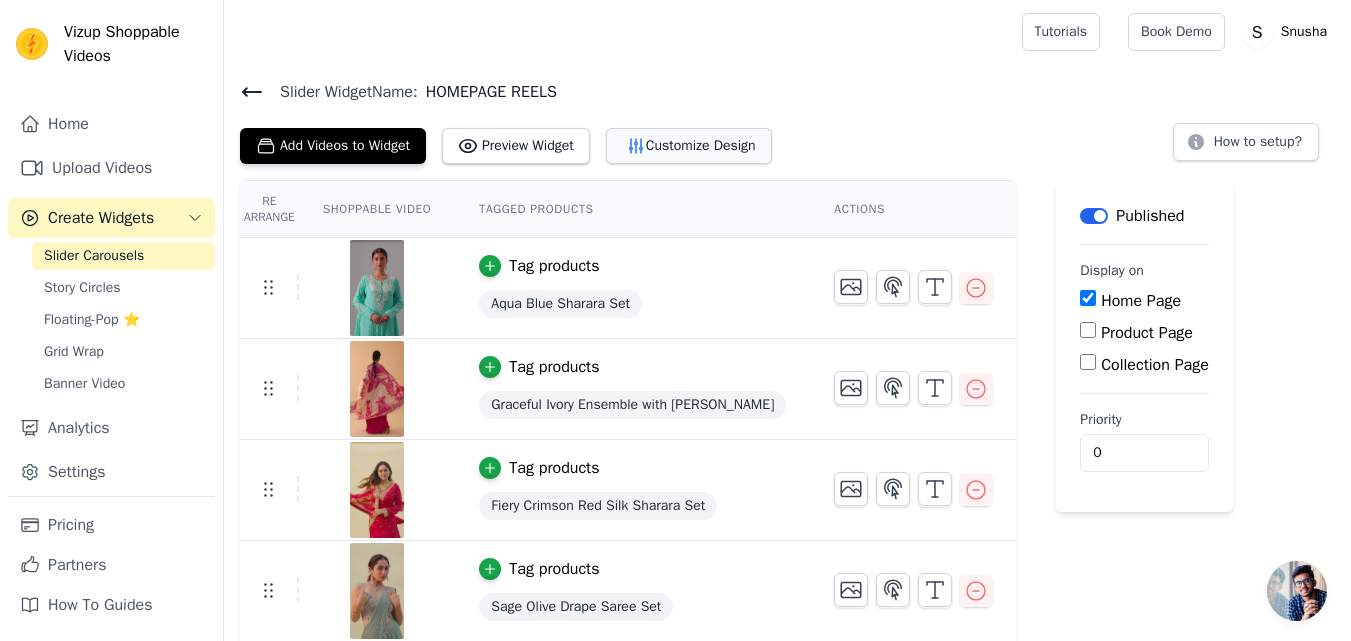click on "Customize Design" at bounding box center [689, 146] 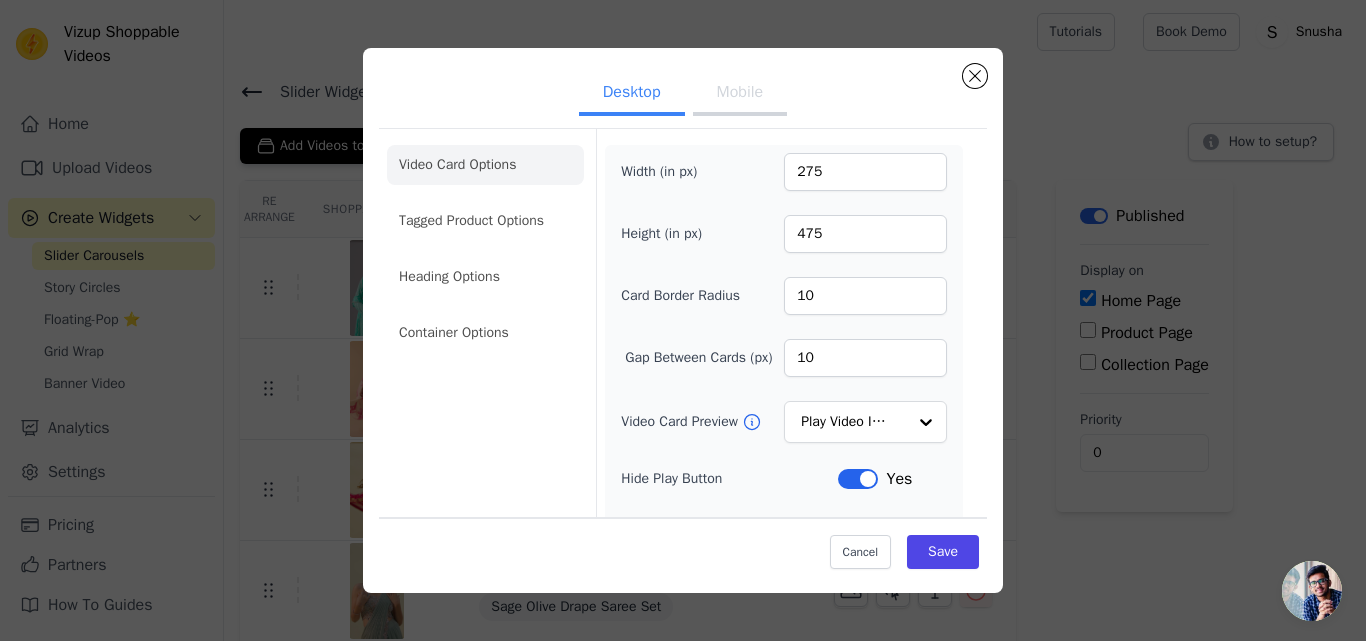 click on "Mobile" at bounding box center [740, 94] 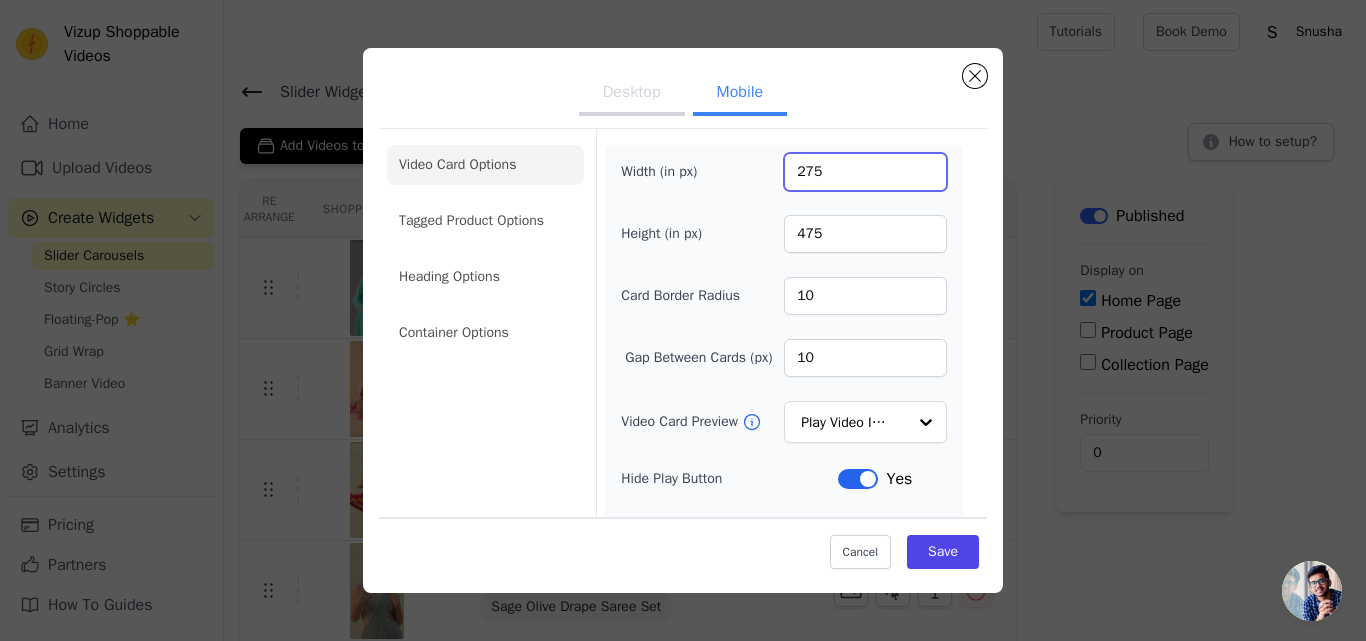 click on "275" at bounding box center (865, 172) 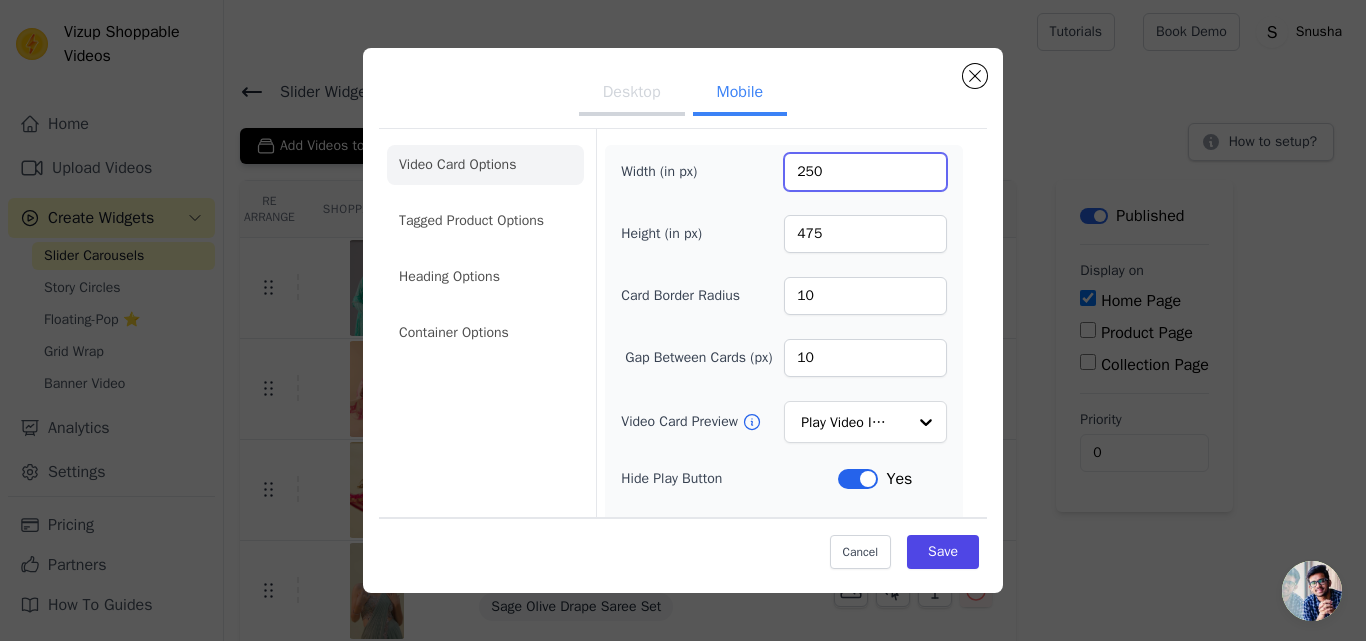 type on "250" 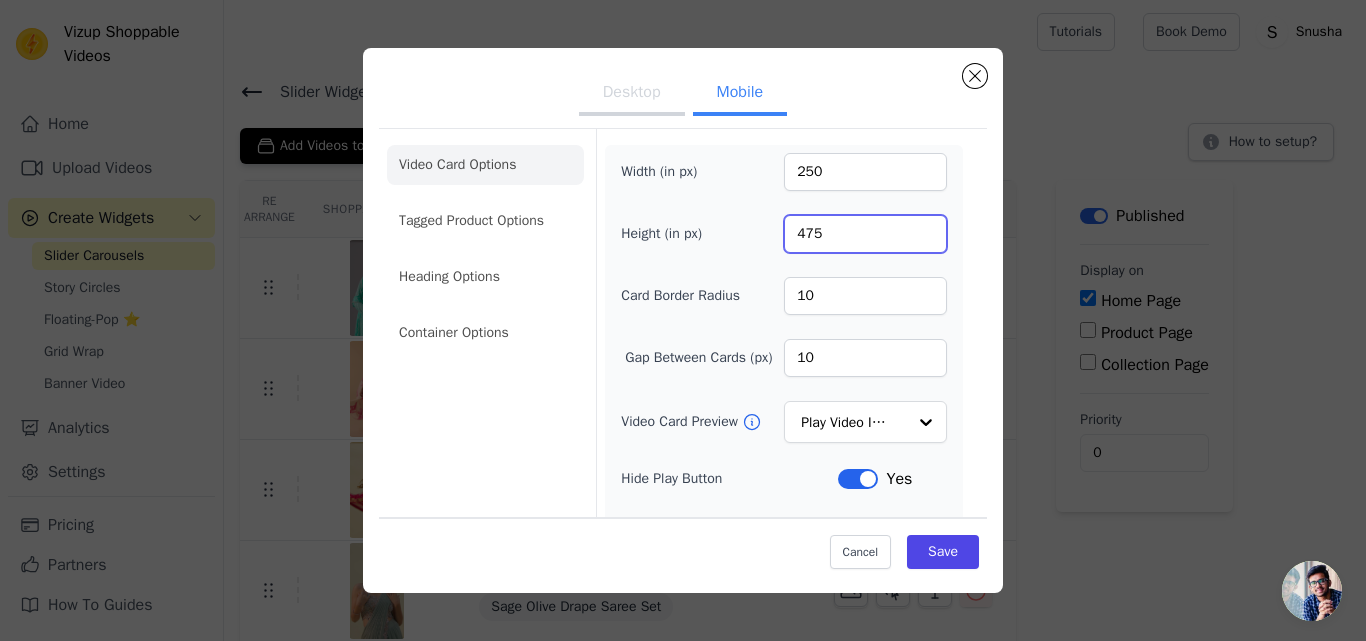 click on "475" at bounding box center [865, 234] 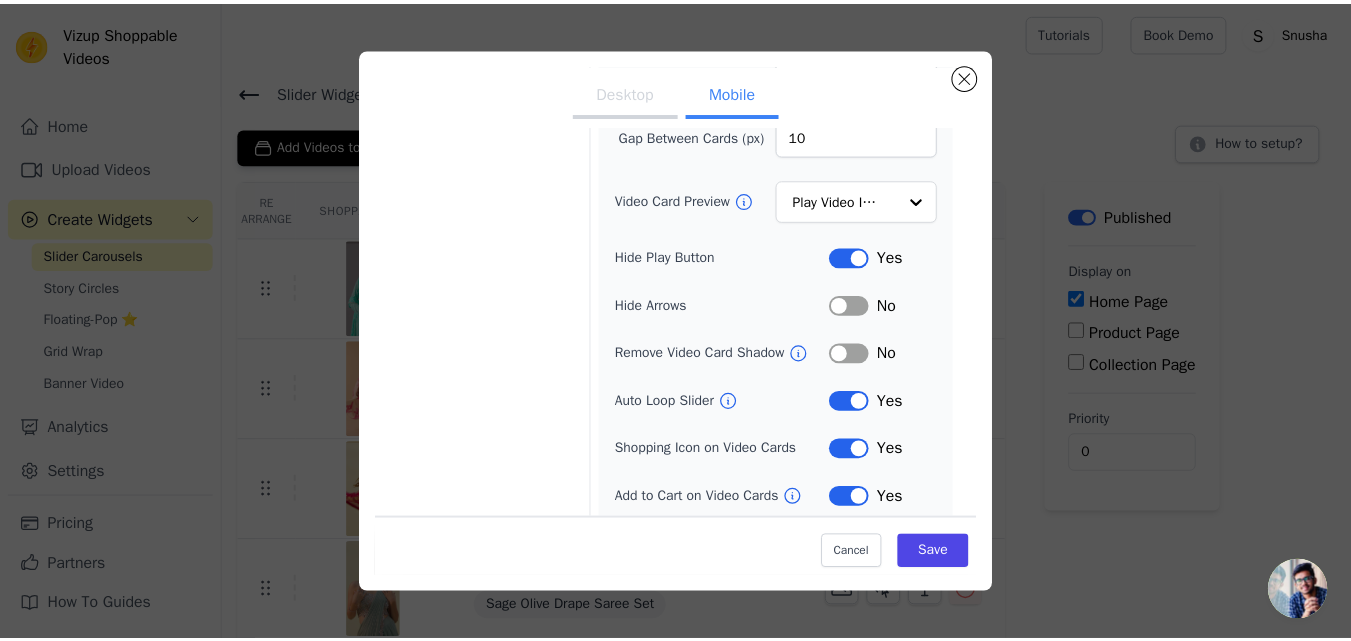 scroll, scrollTop: 278, scrollLeft: 0, axis: vertical 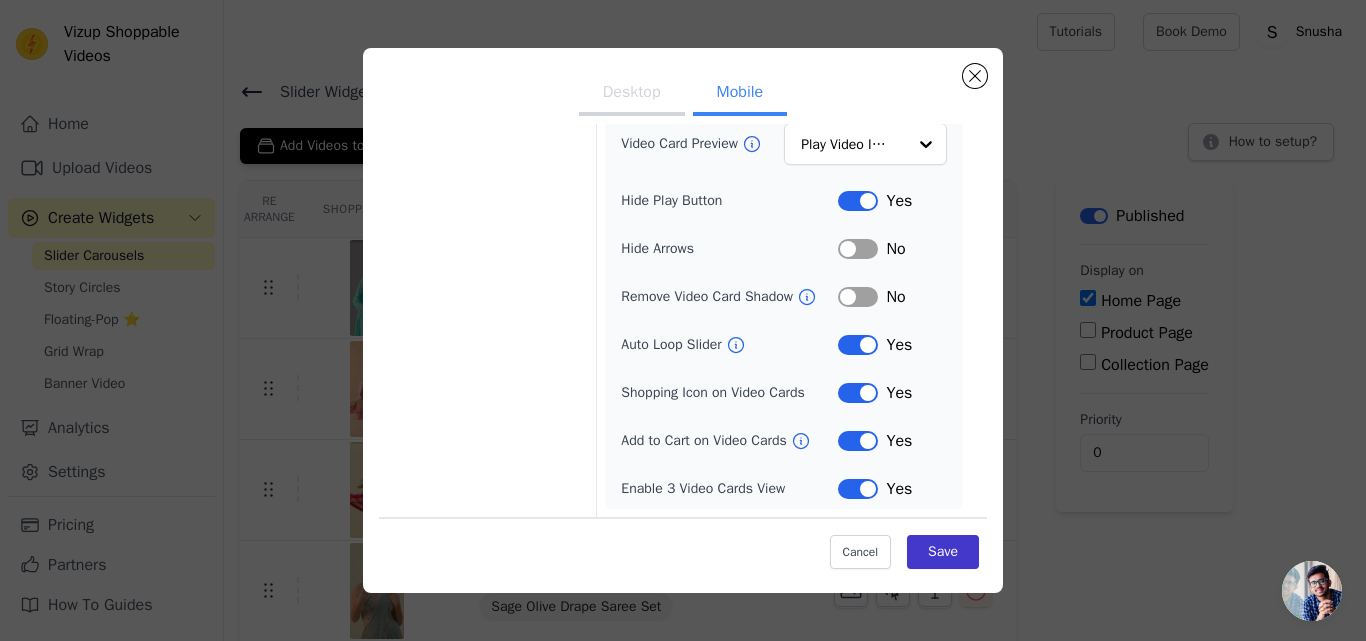 type on "400" 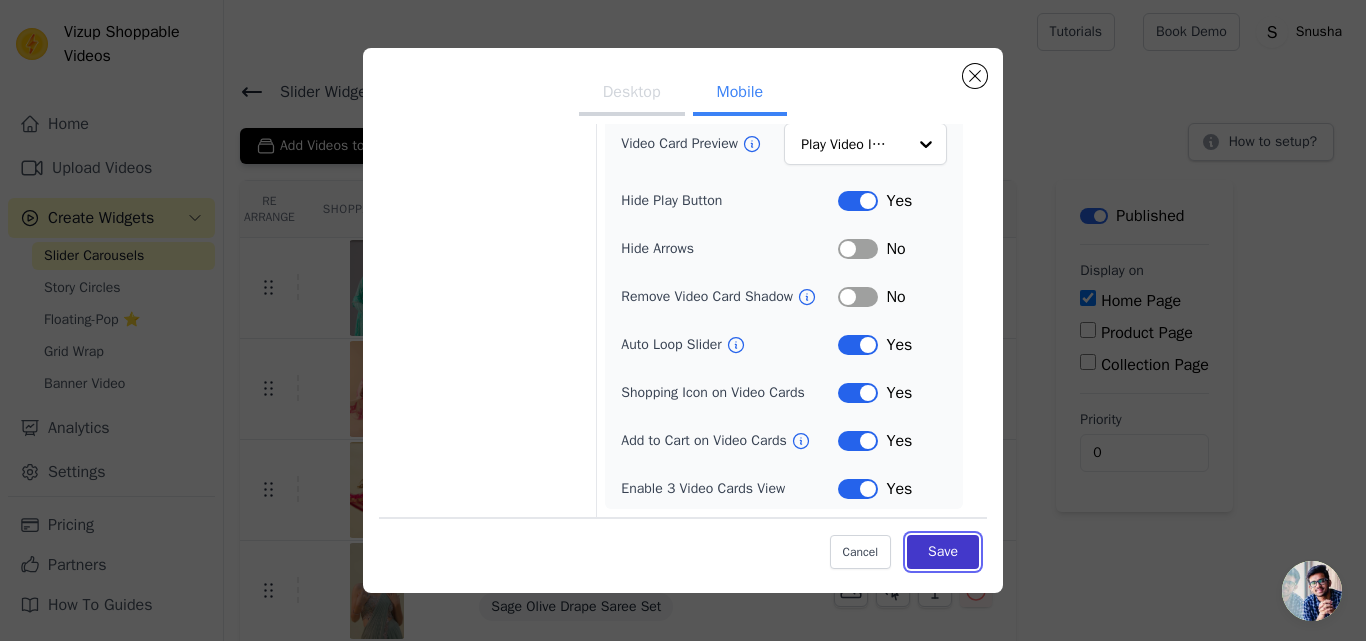 click on "Save" at bounding box center (943, 552) 